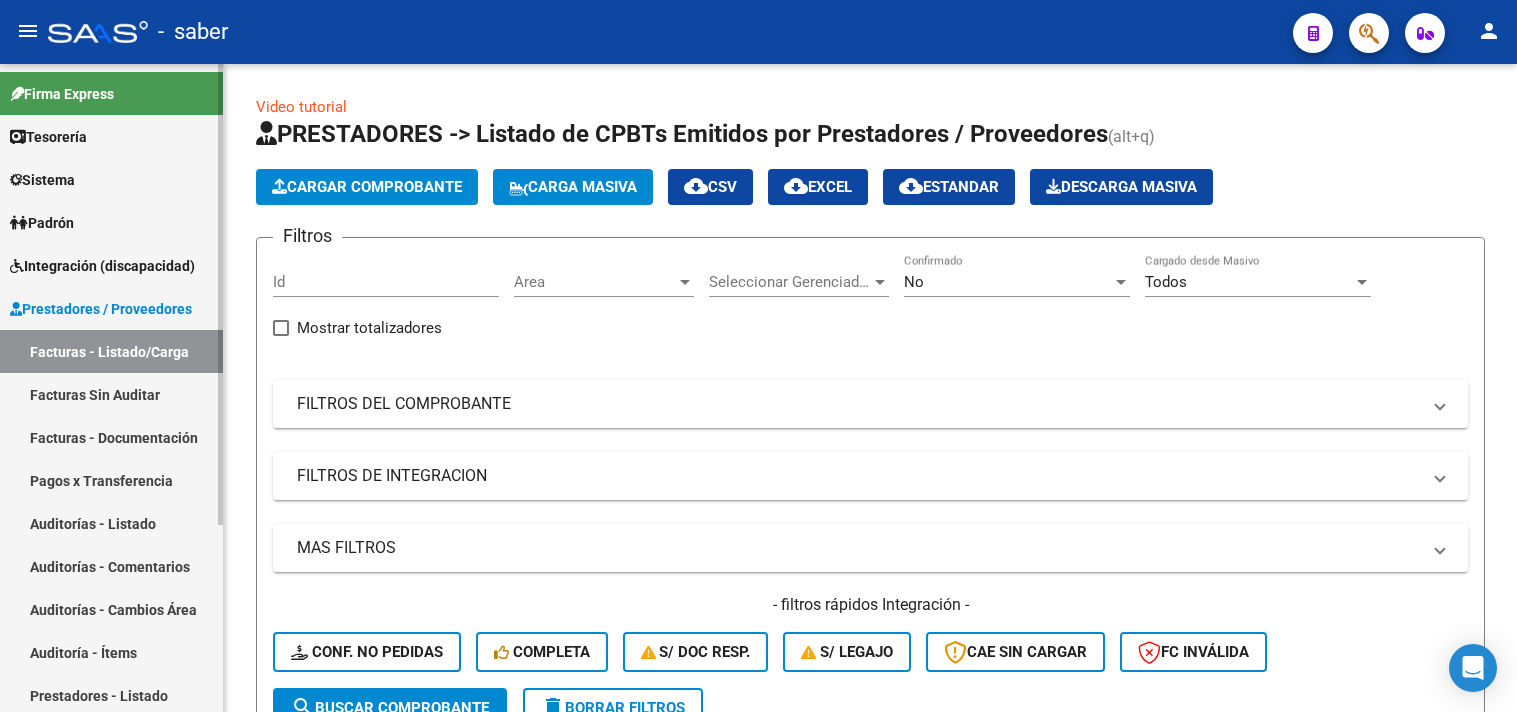 scroll, scrollTop: 0, scrollLeft: 0, axis: both 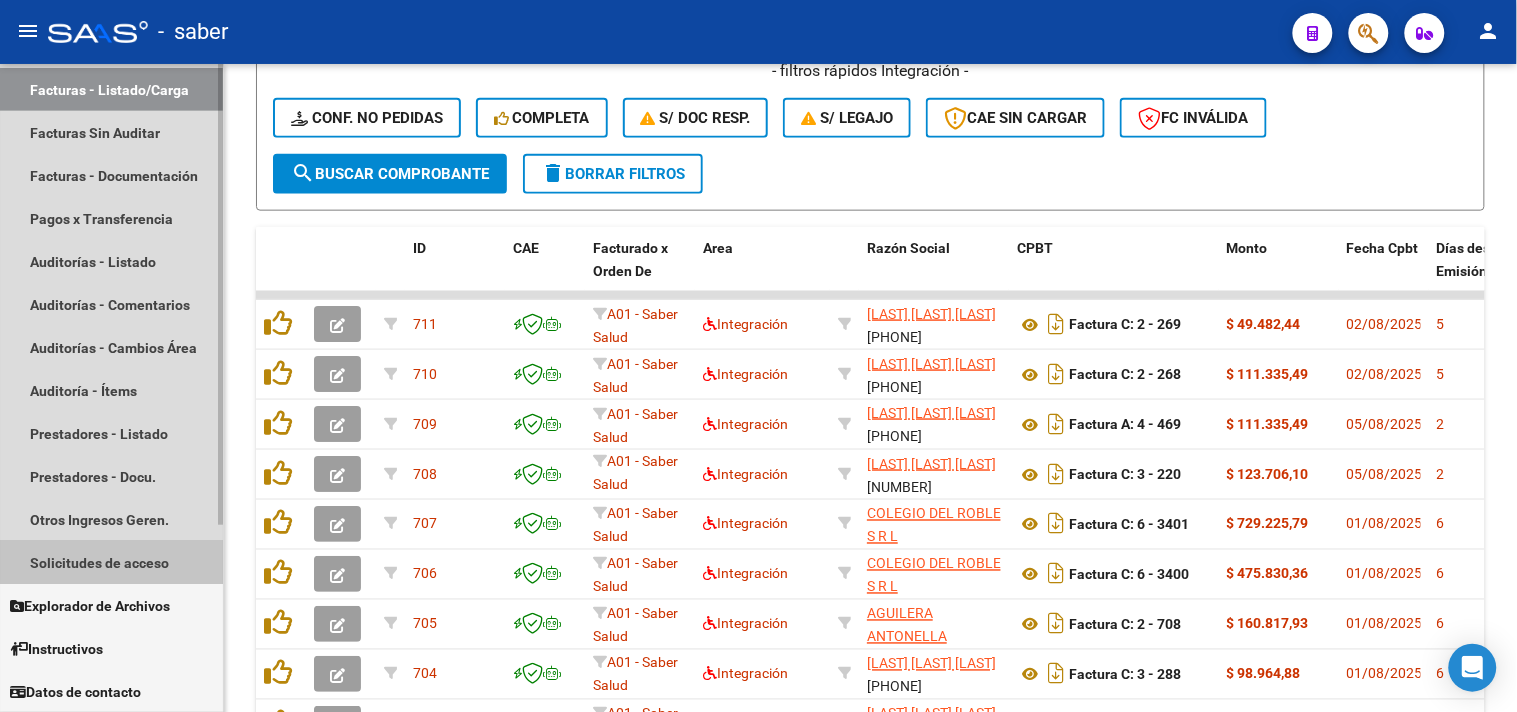 click on "Solicitudes de acceso" at bounding box center (111, 562) 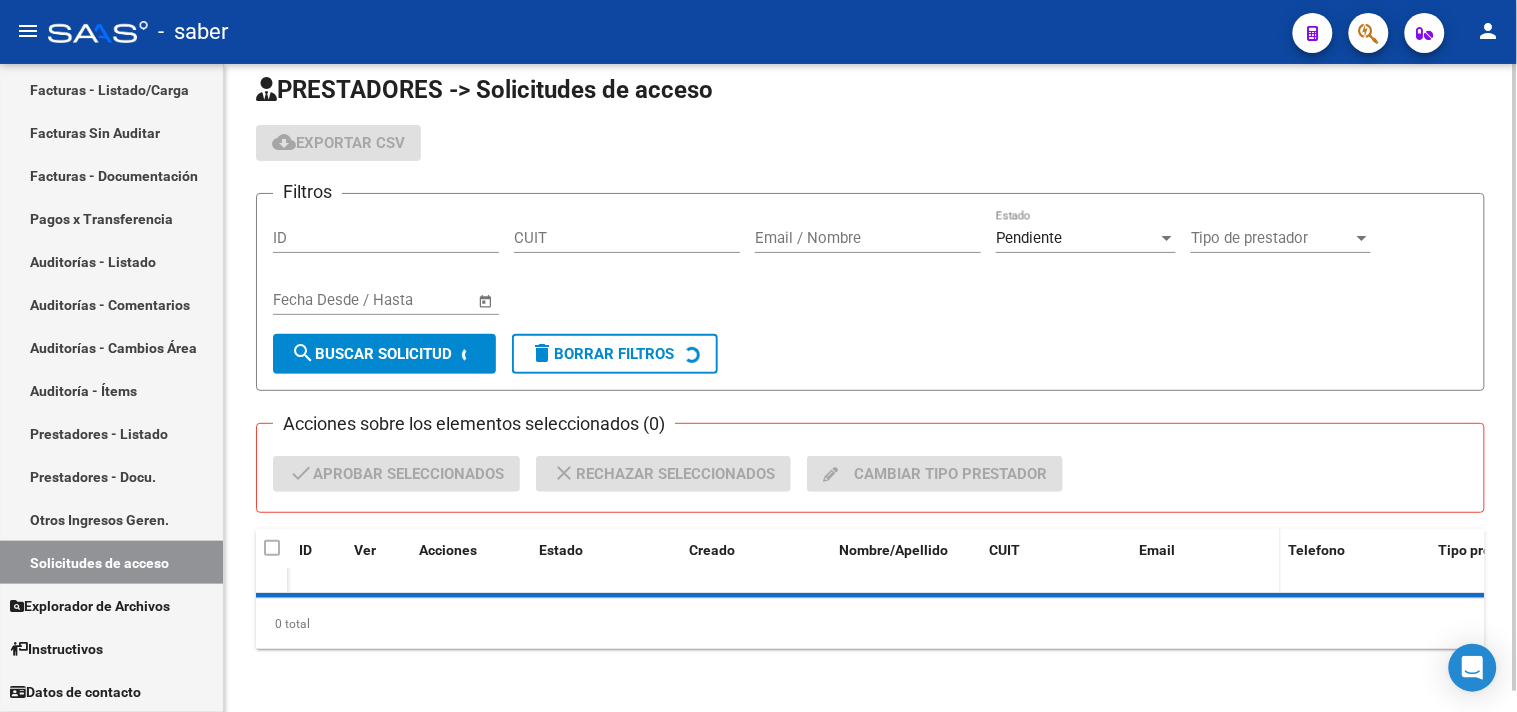 scroll, scrollTop: 67, scrollLeft: 0, axis: vertical 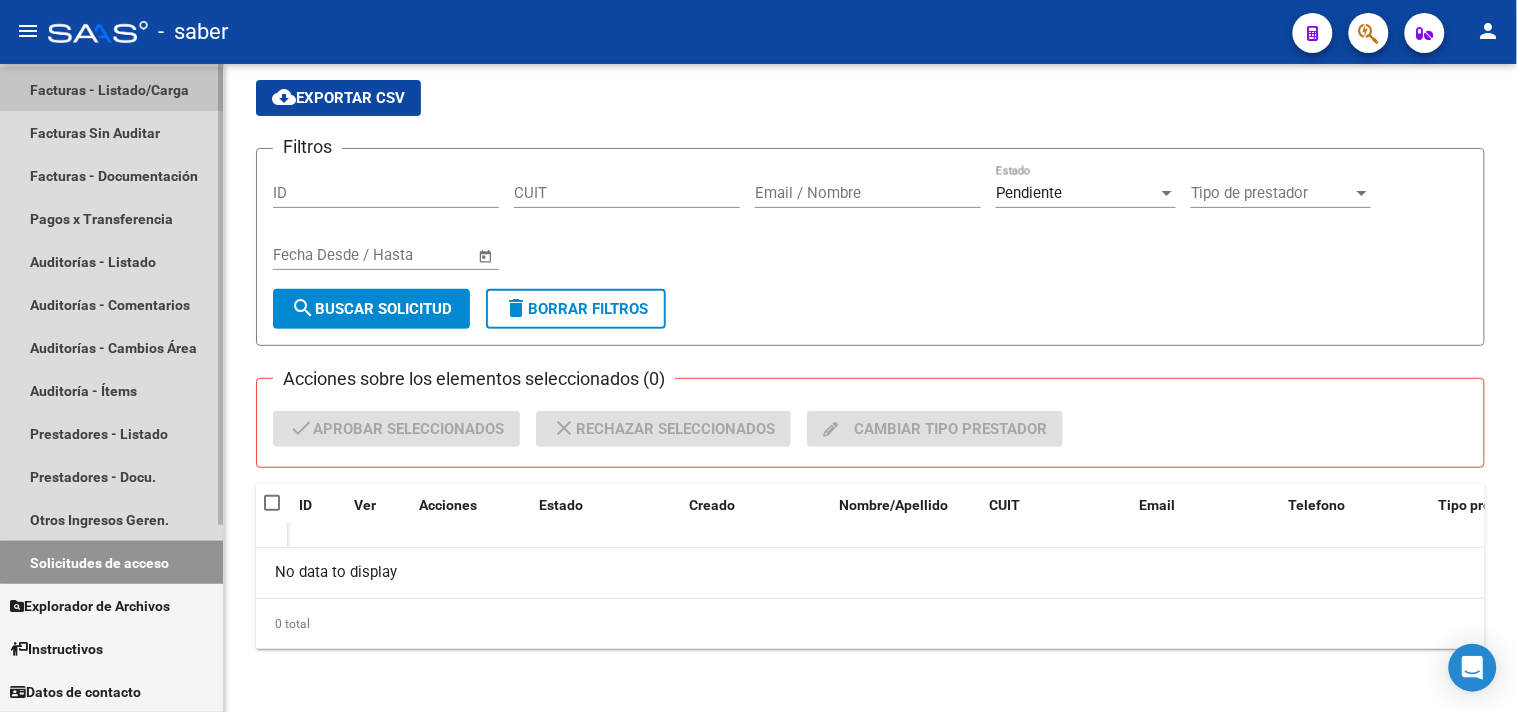 click on "Facturas - Listado/Carga" at bounding box center (111, 89) 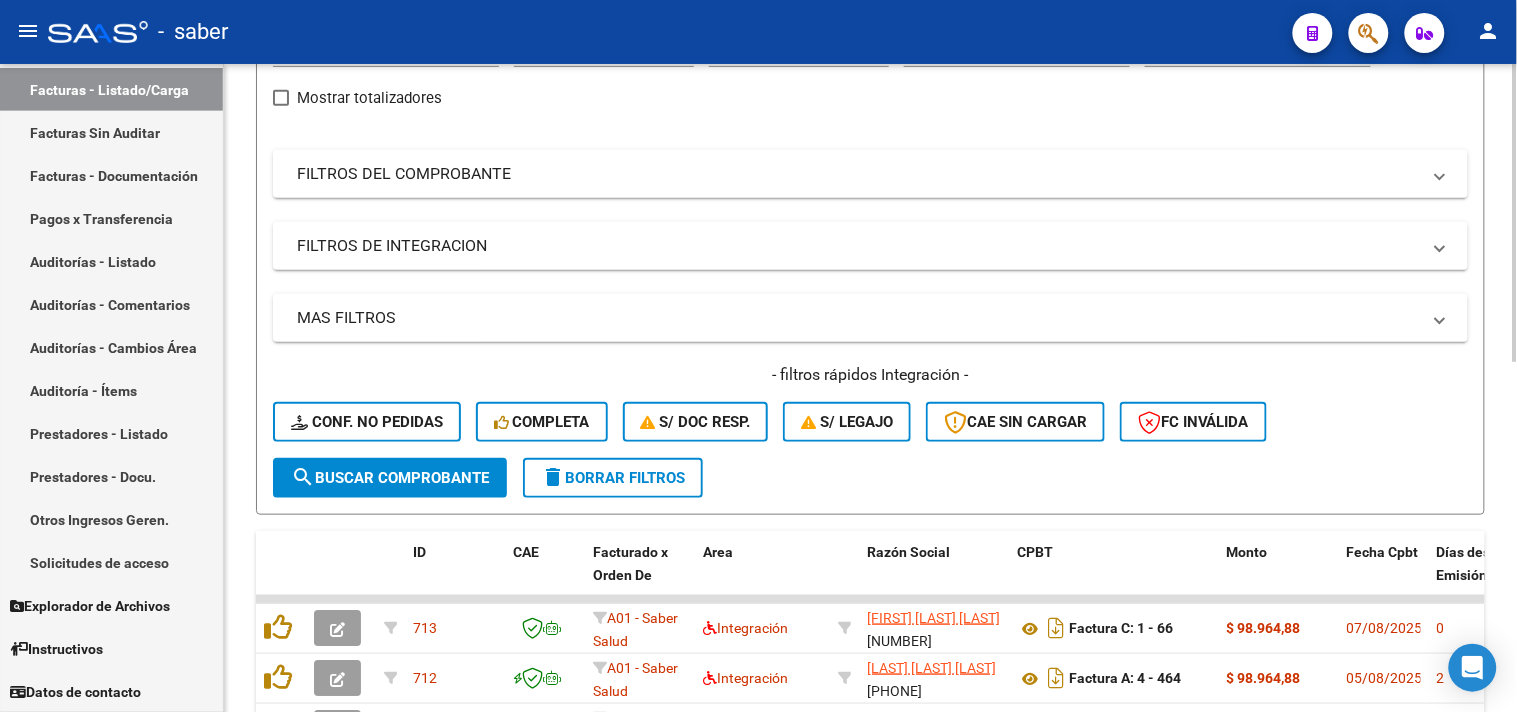scroll, scrollTop: 534, scrollLeft: 0, axis: vertical 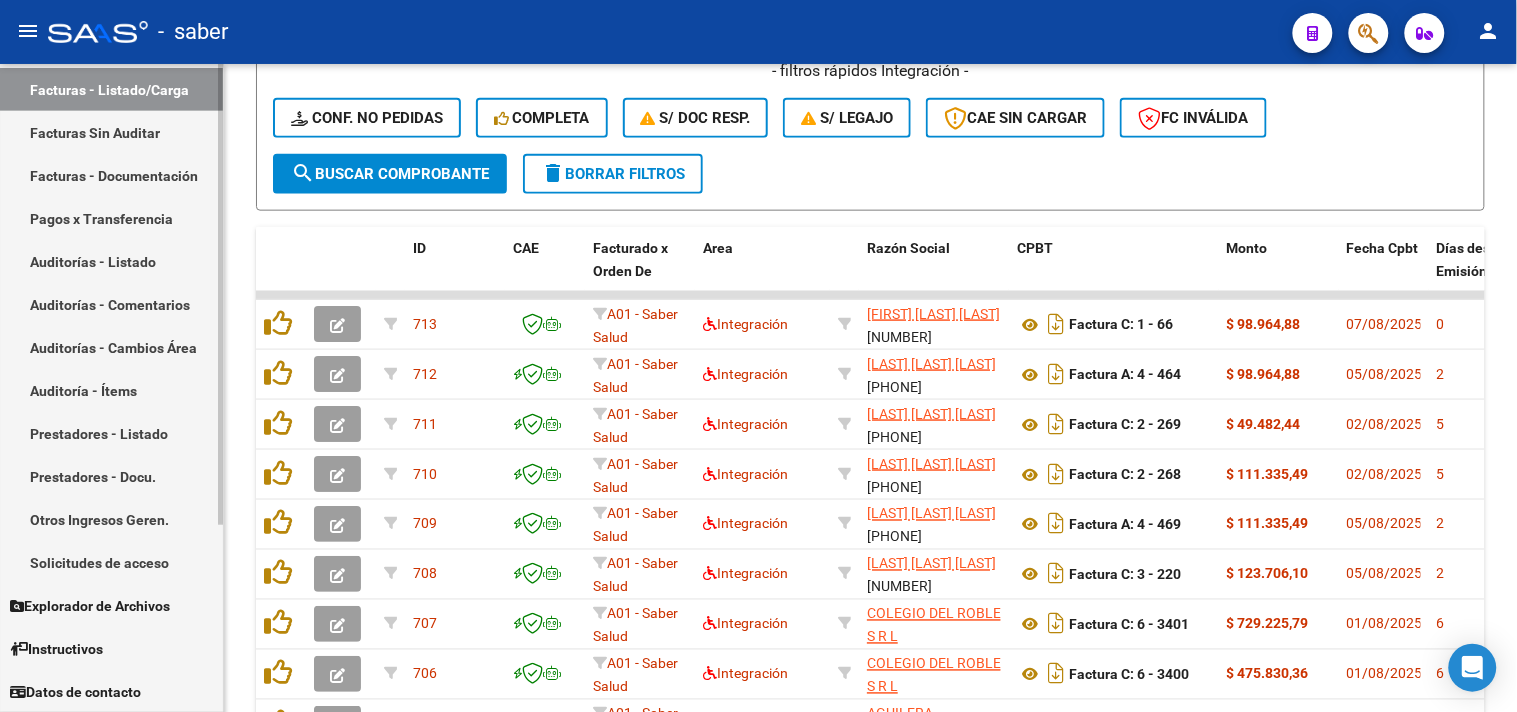 click on "Solicitudes de acceso" at bounding box center [111, 562] 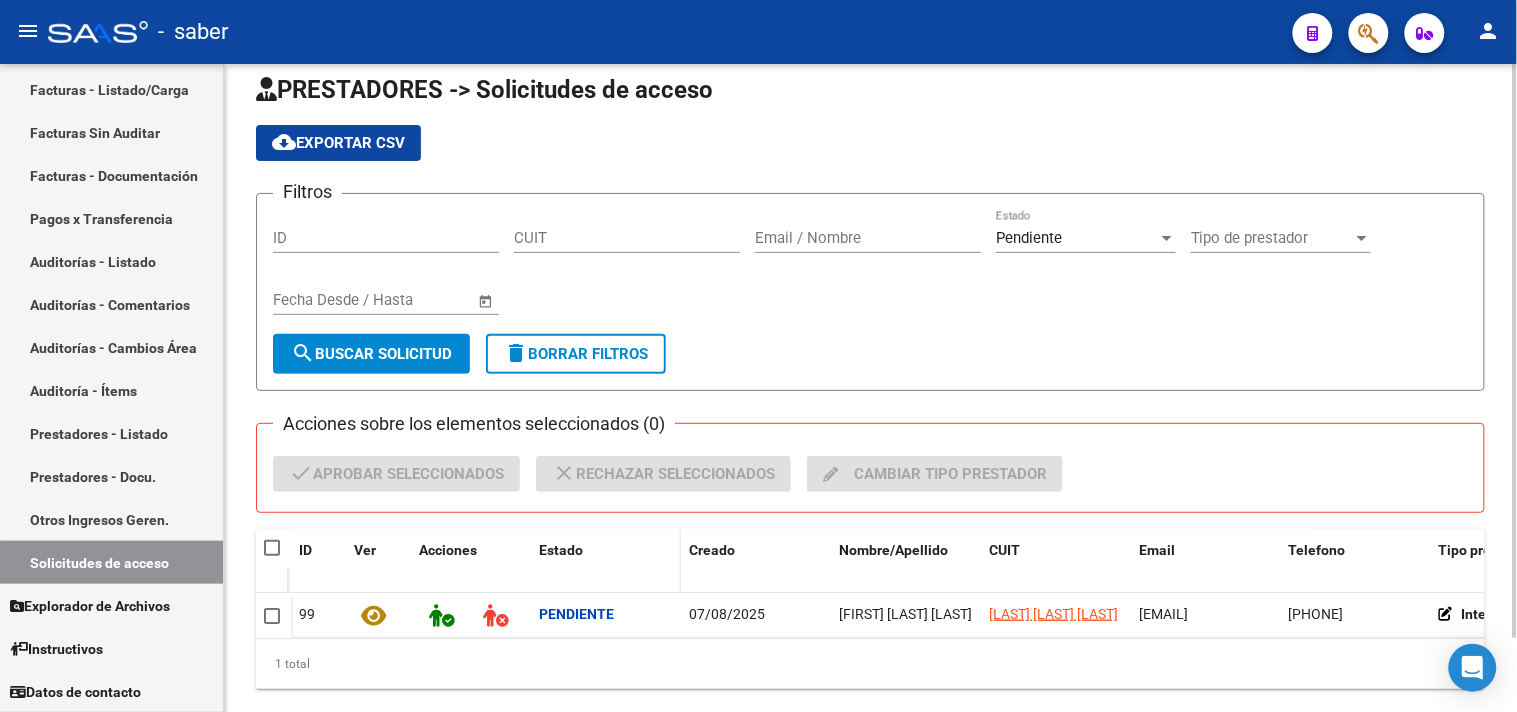 scroll, scrollTop: 84, scrollLeft: 0, axis: vertical 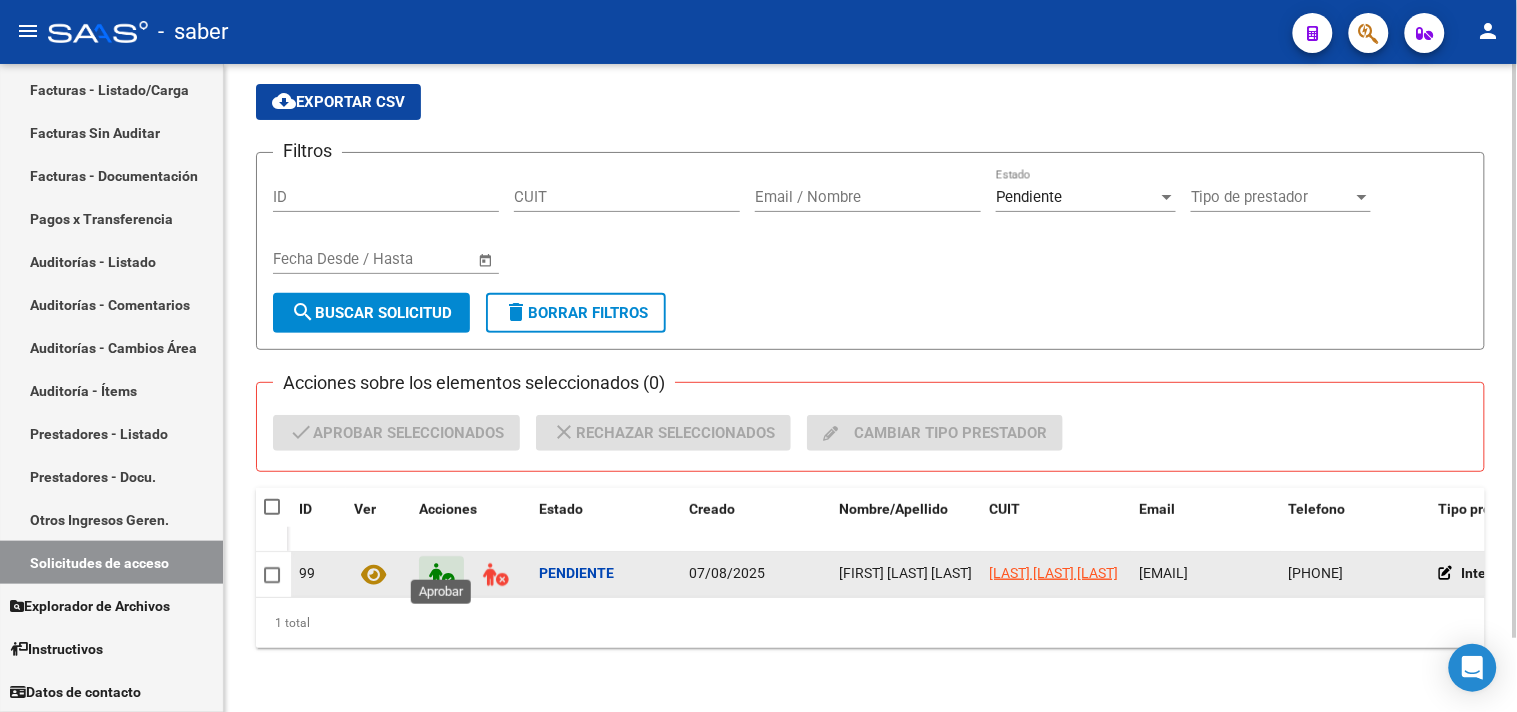 click 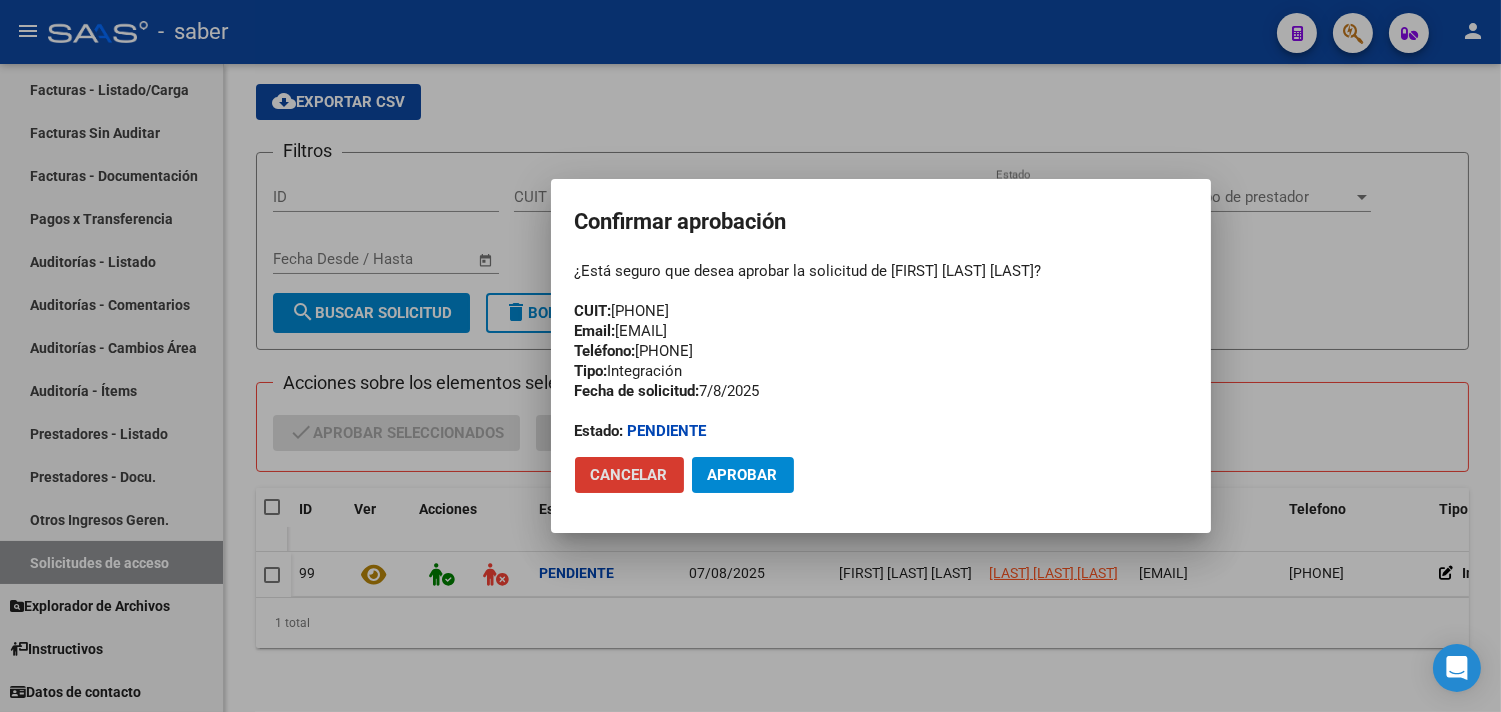 click on "Aprobar" 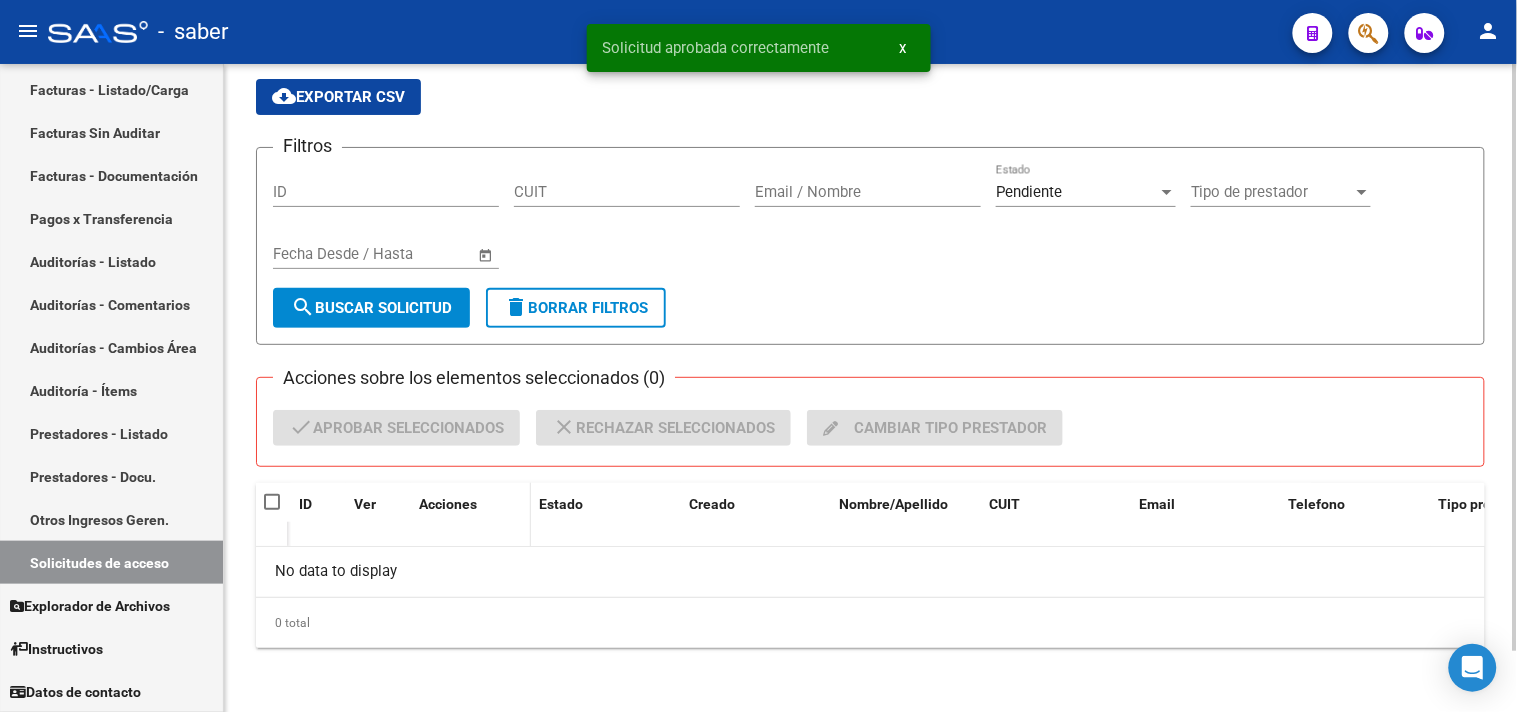 scroll, scrollTop: 67, scrollLeft: 0, axis: vertical 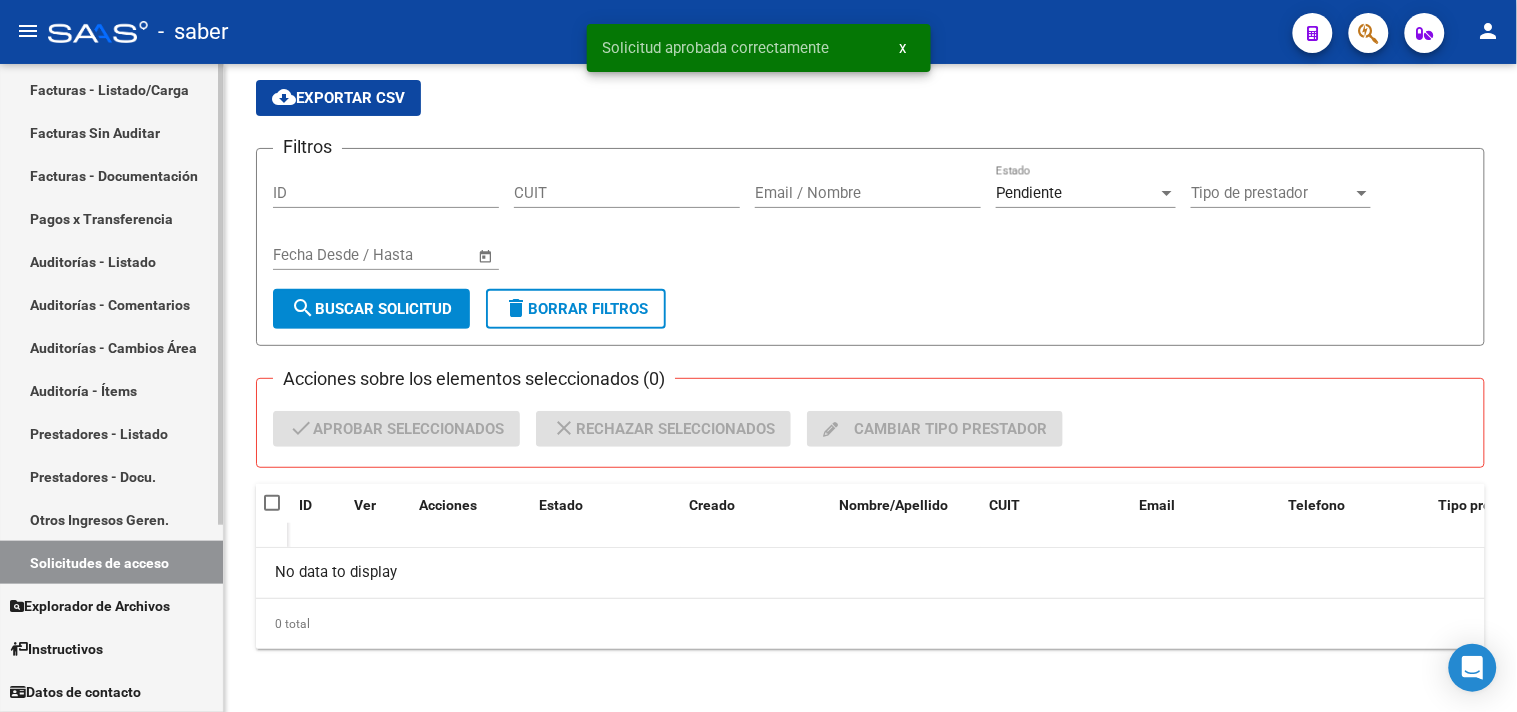 click on "Facturas - Listado/Carga" at bounding box center (111, 89) 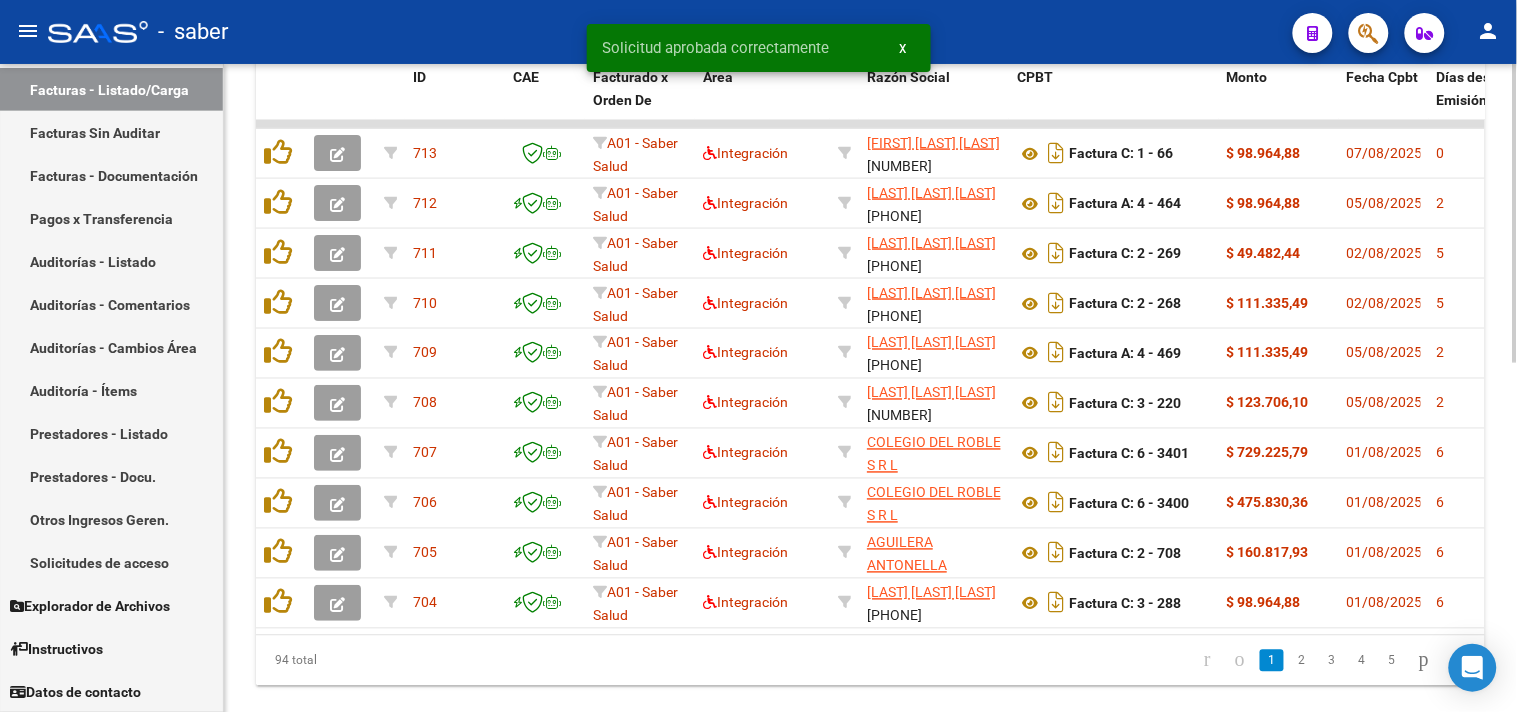 scroll, scrollTop: 756, scrollLeft: 0, axis: vertical 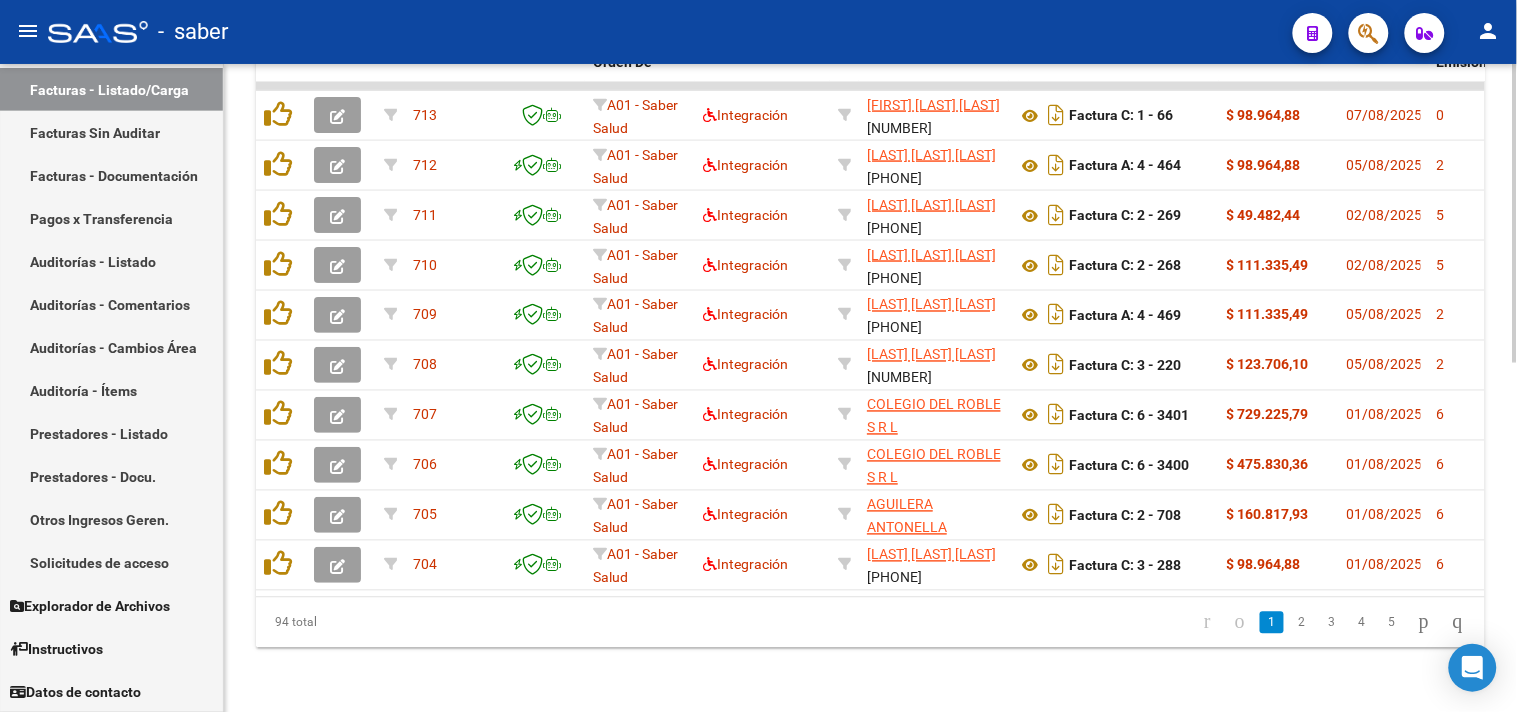 click on "2" 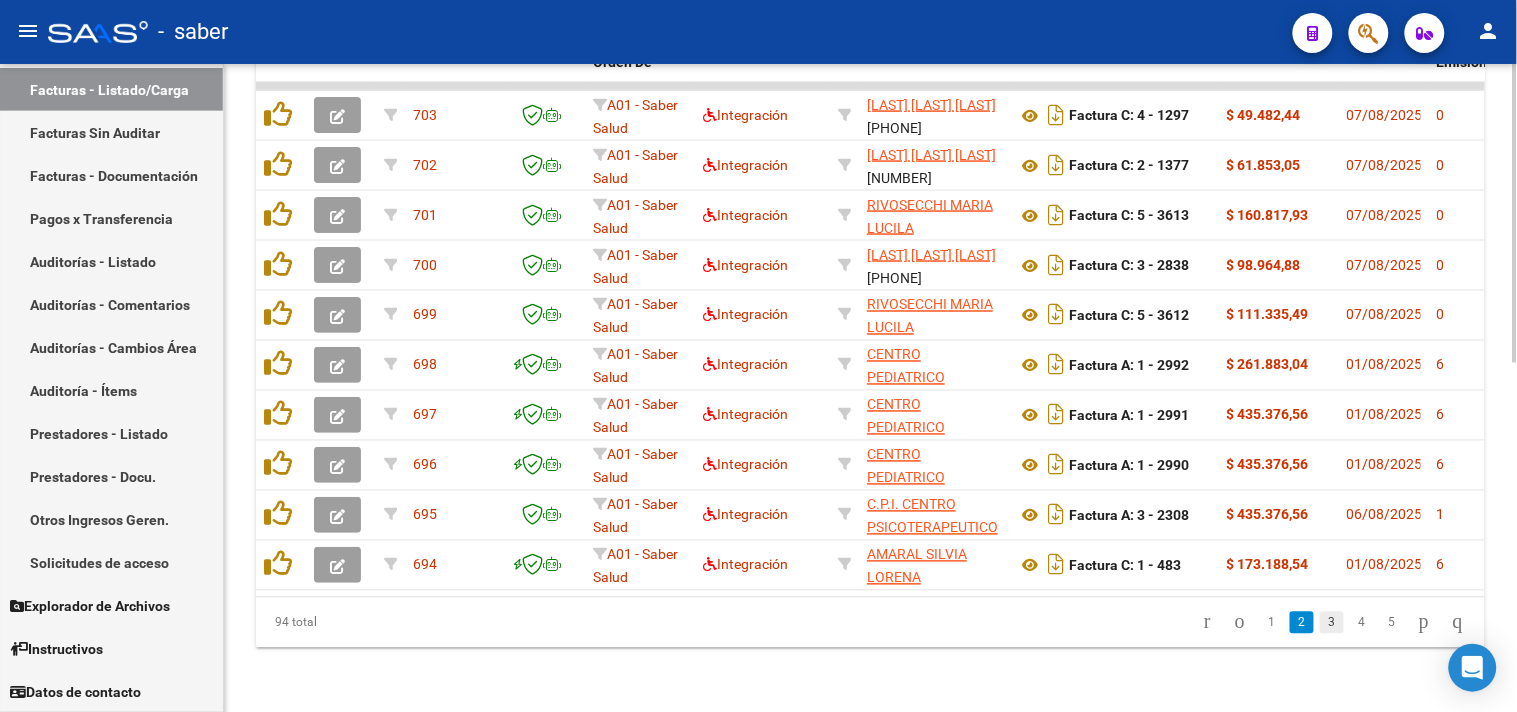 click on "3" 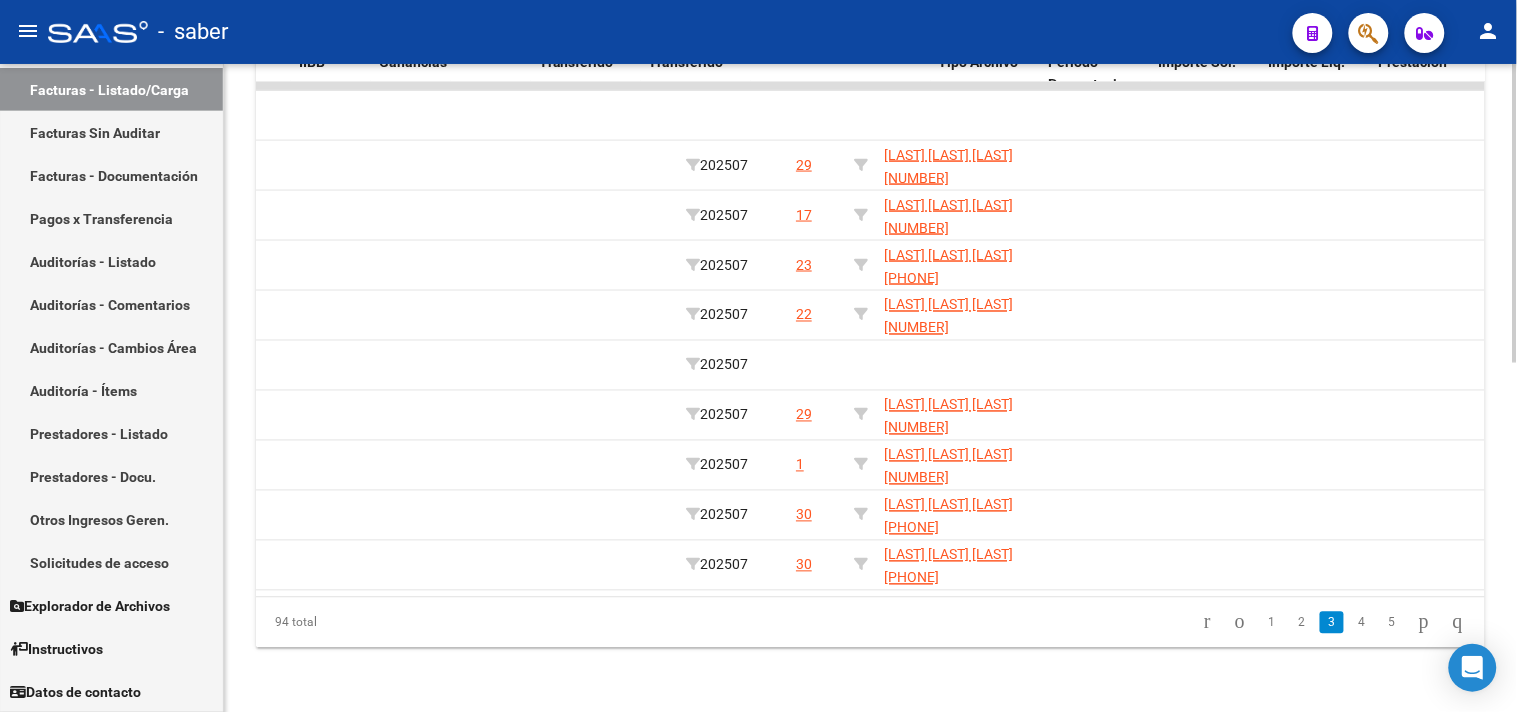 scroll, scrollTop: 0, scrollLeft: 1763, axis: horizontal 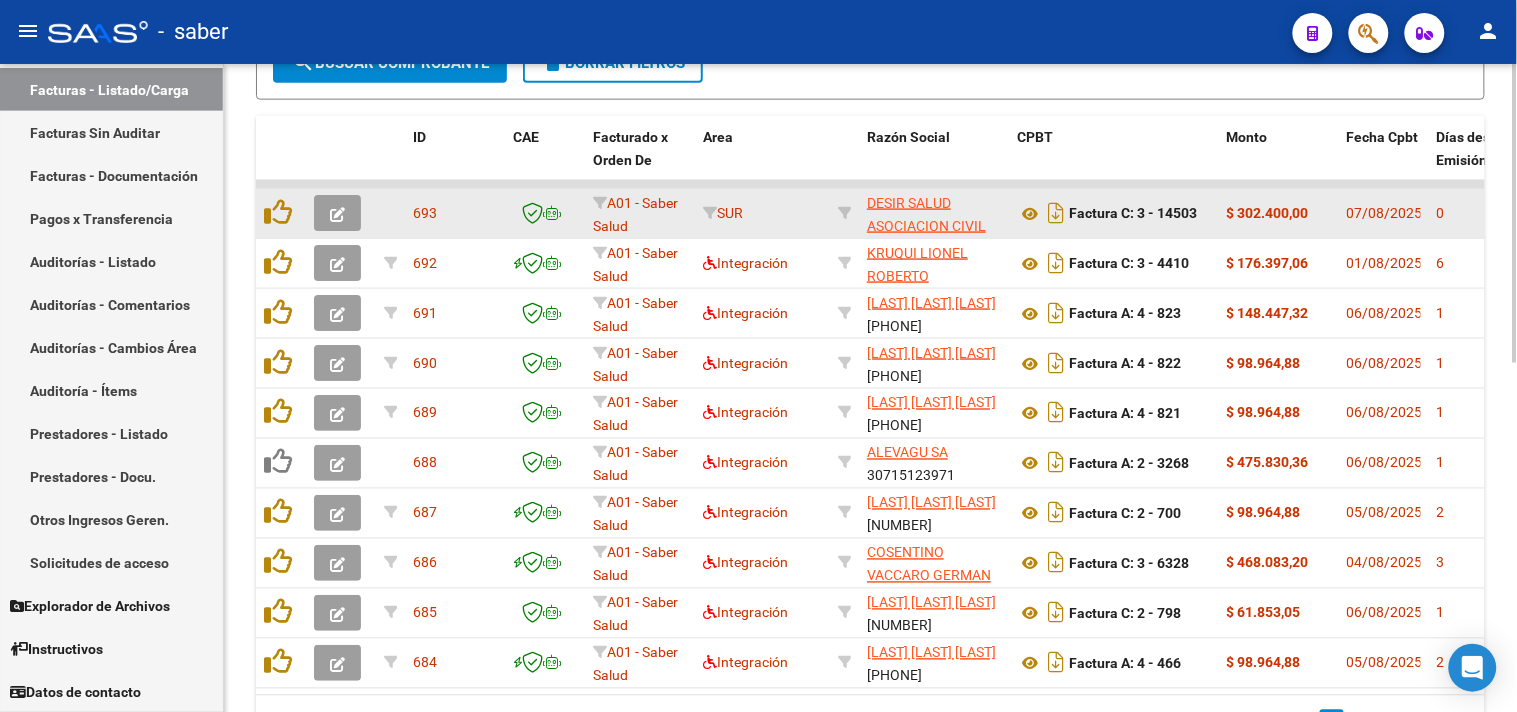 click 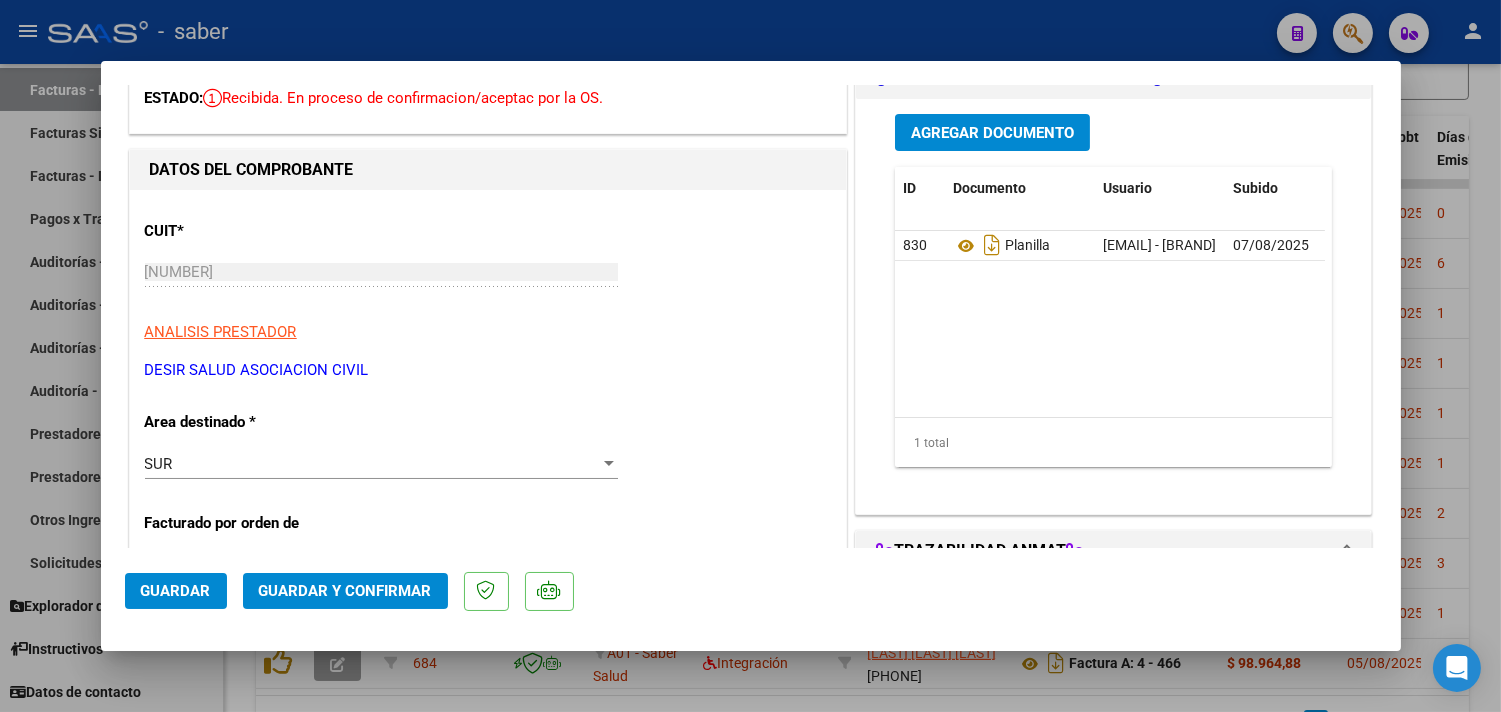 scroll, scrollTop: 222, scrollLeft: 0, axis: vertical 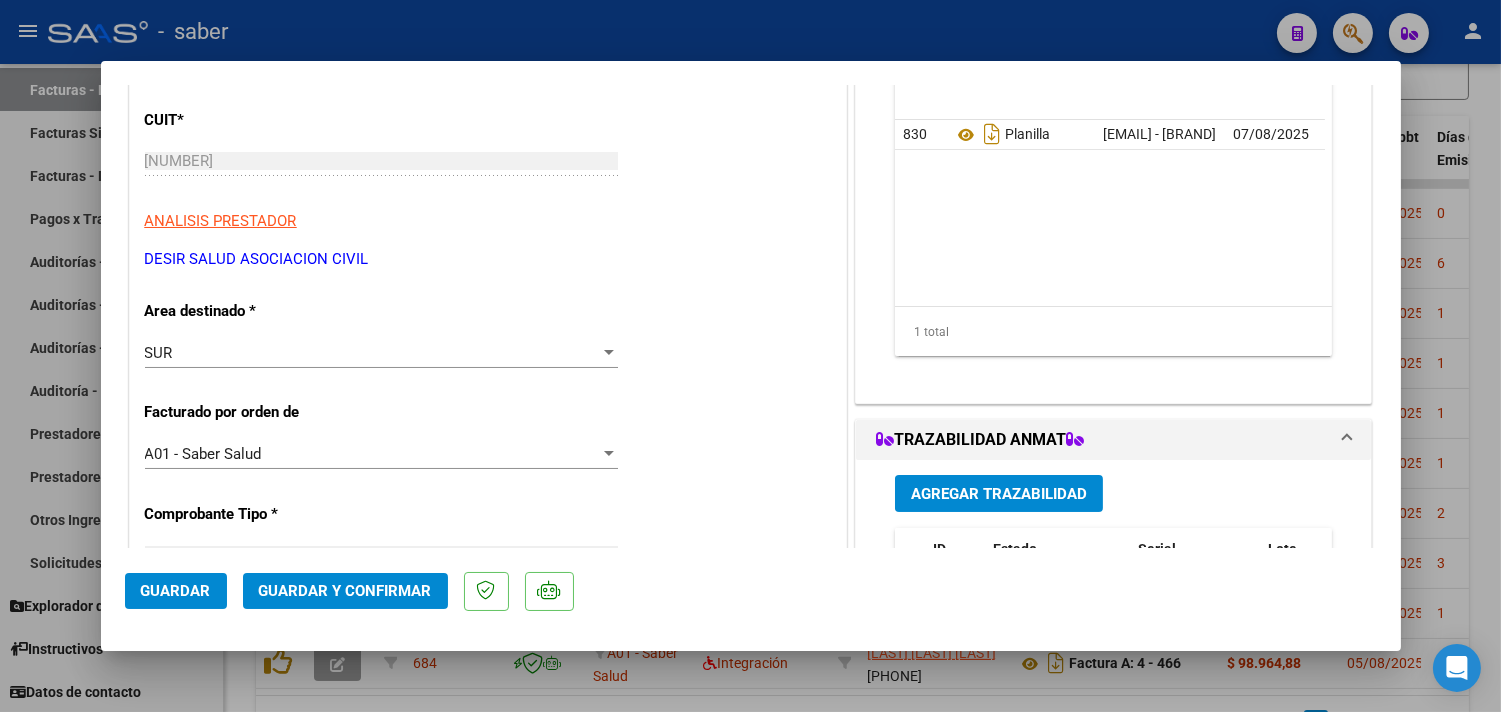 click on "SUR" at bounding box center (372, 353) 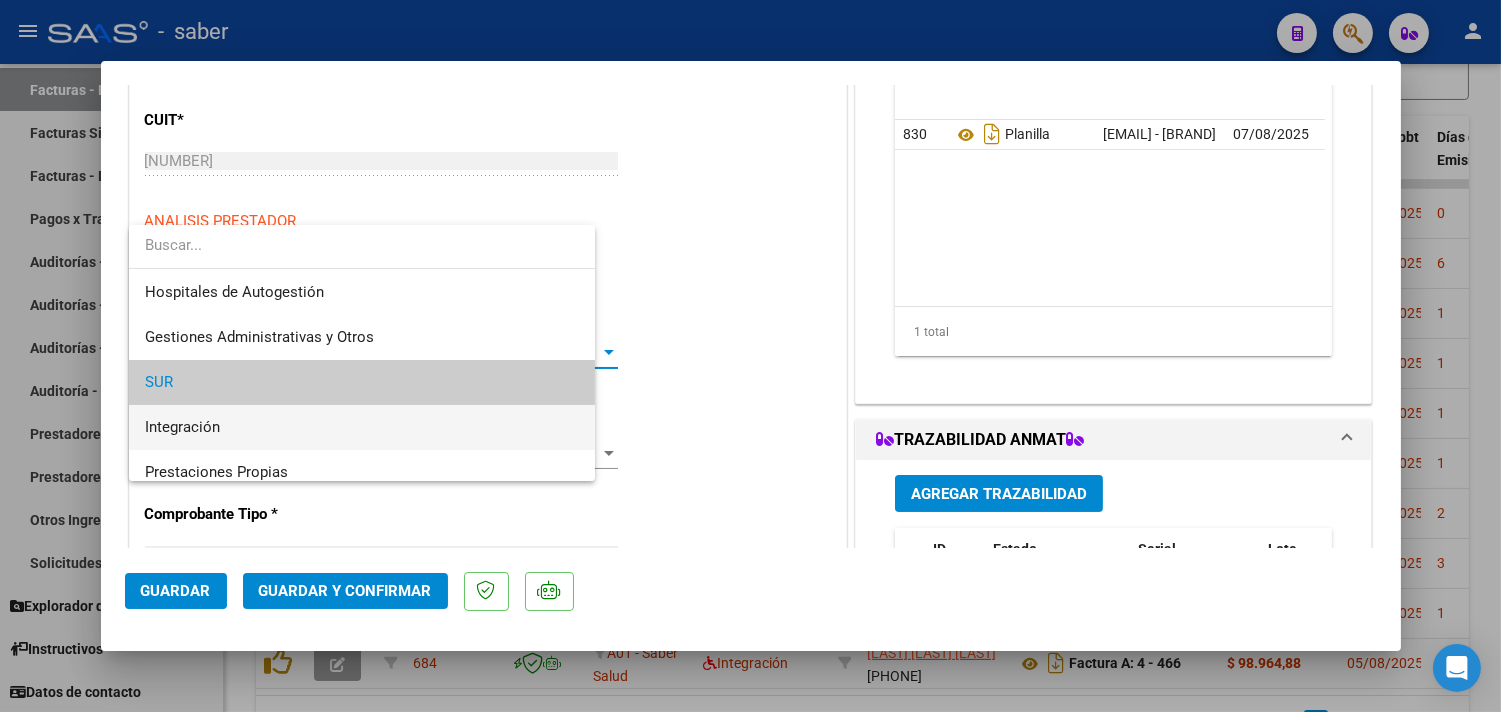 scroll, scrollTop: 30, scrollLeft: 0, axis: vertical 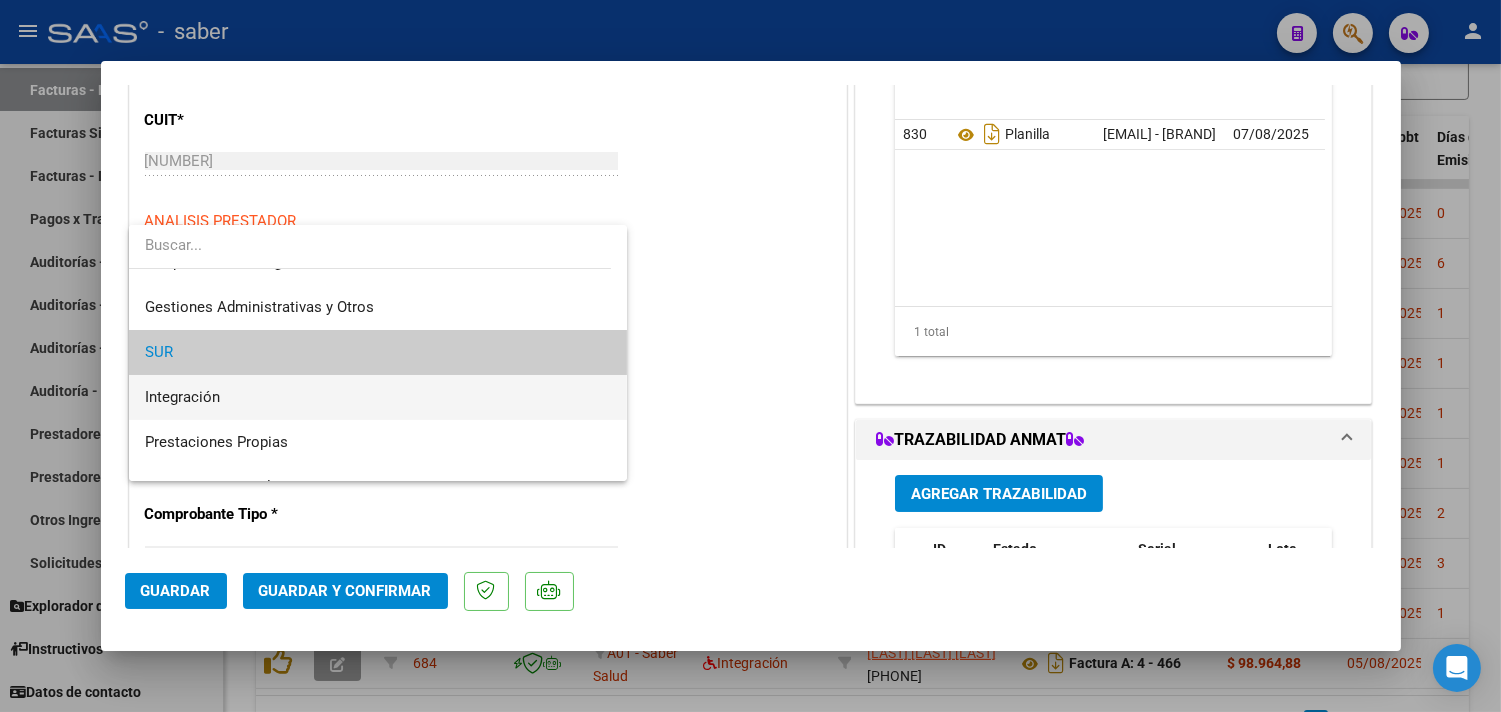 click on "Integración" at bounding box center (378, 397) 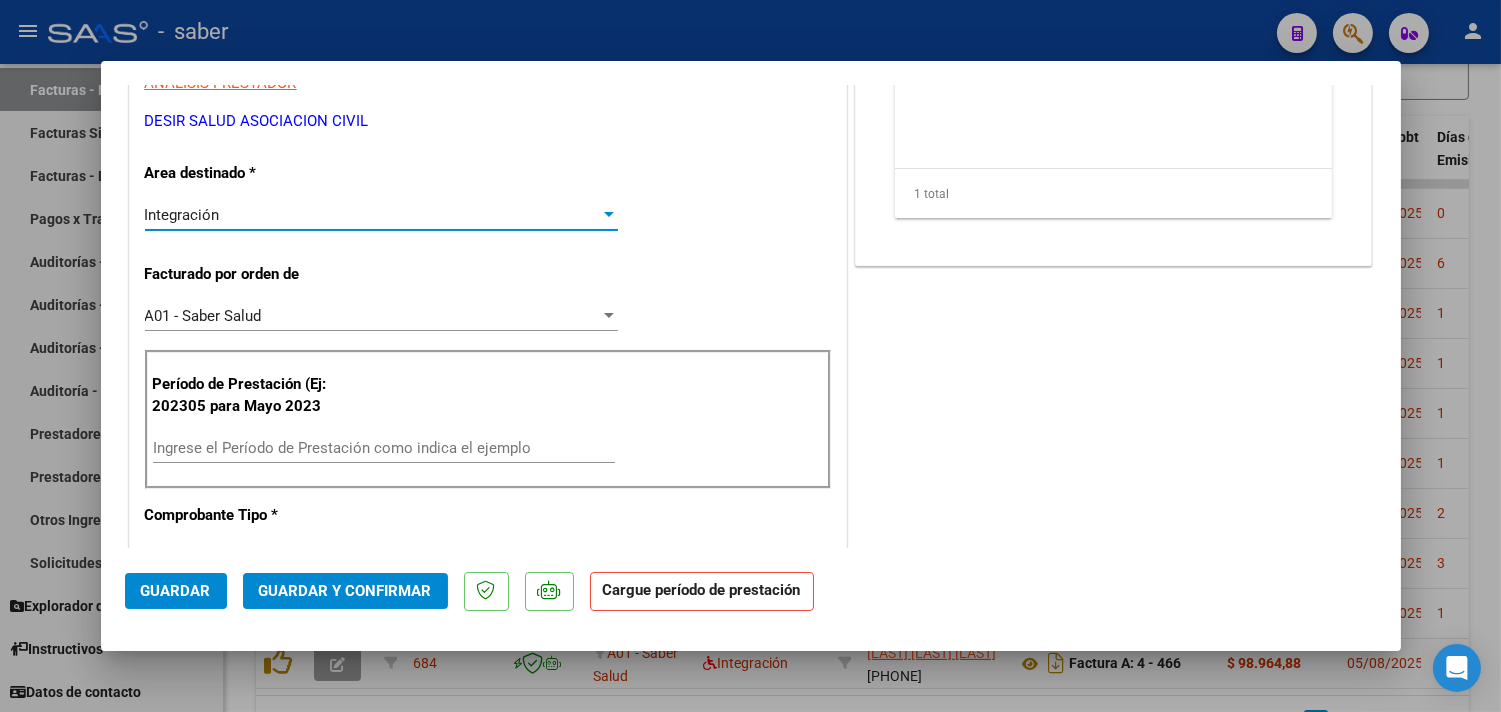 scroll, scrollTop: 444, scrollLeft: 0, axis: vertical 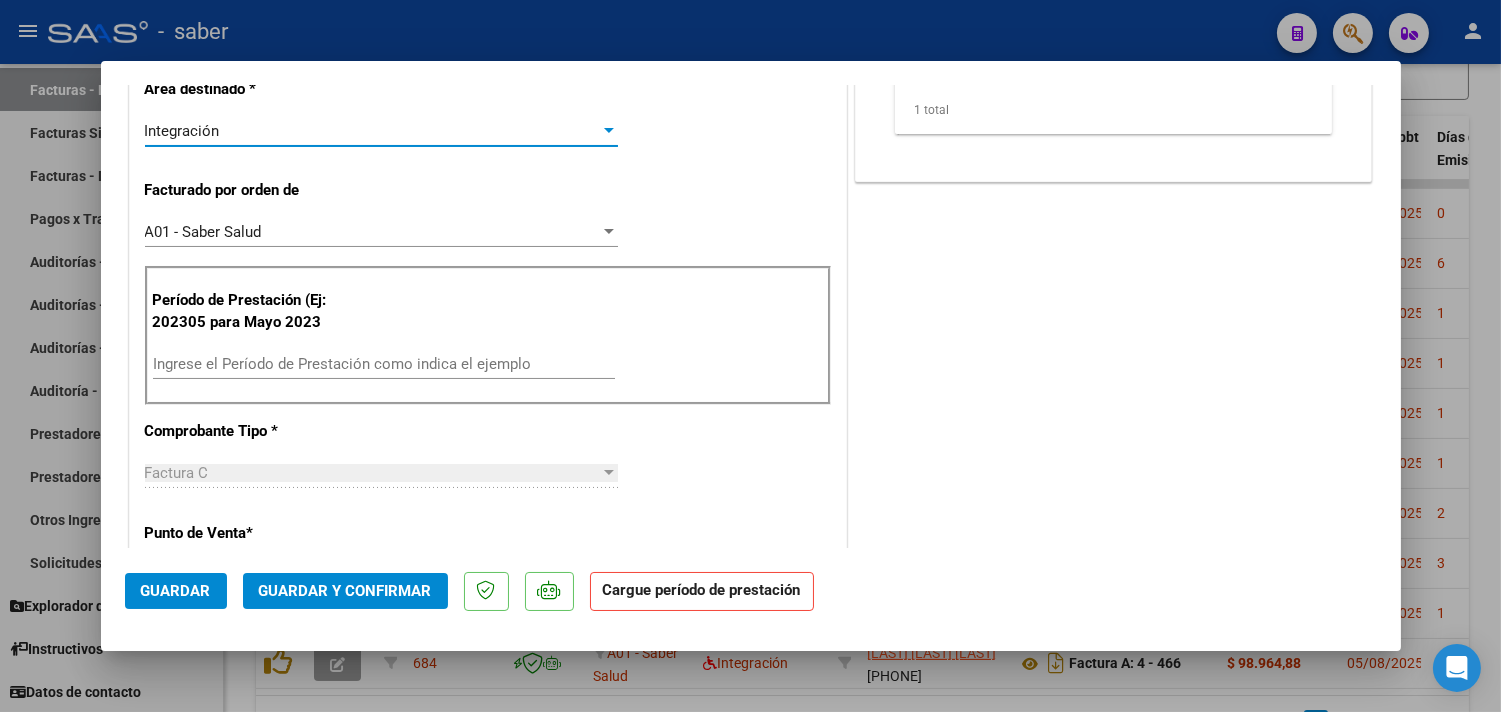 click on "Ingrese el Período de Prestación como indica el ejemplo" at bounding box center (384, 364) 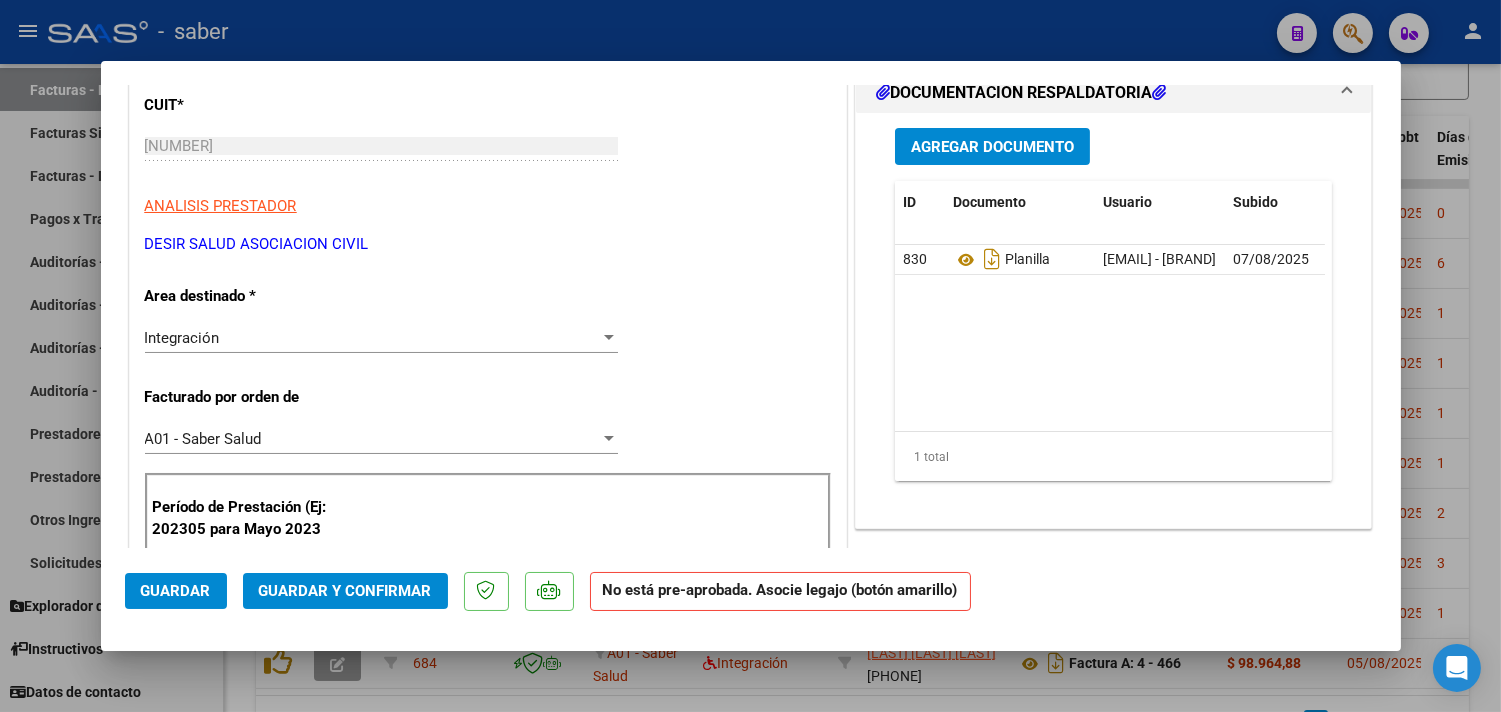 scroll, scrollTop: 0, scrollLeft: 0, axis: both 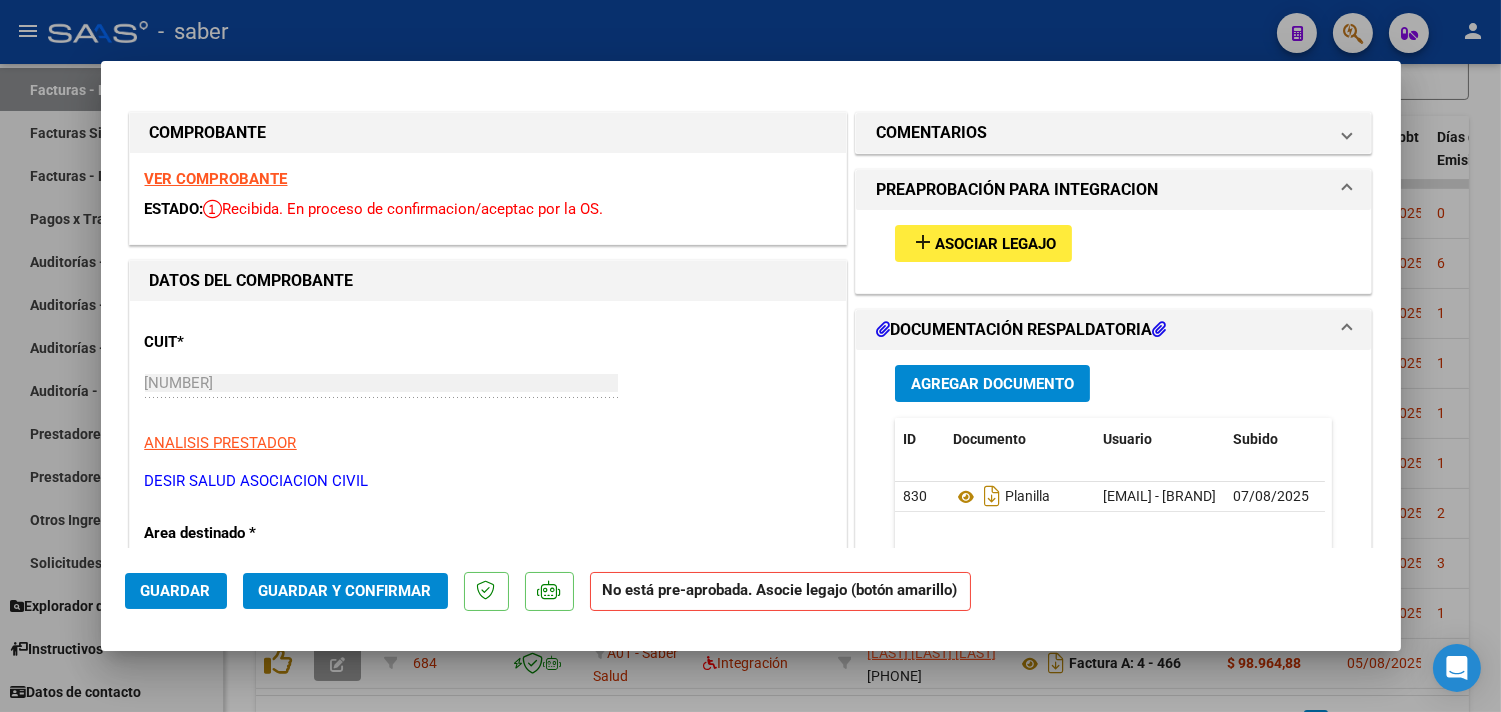 type on "202507" 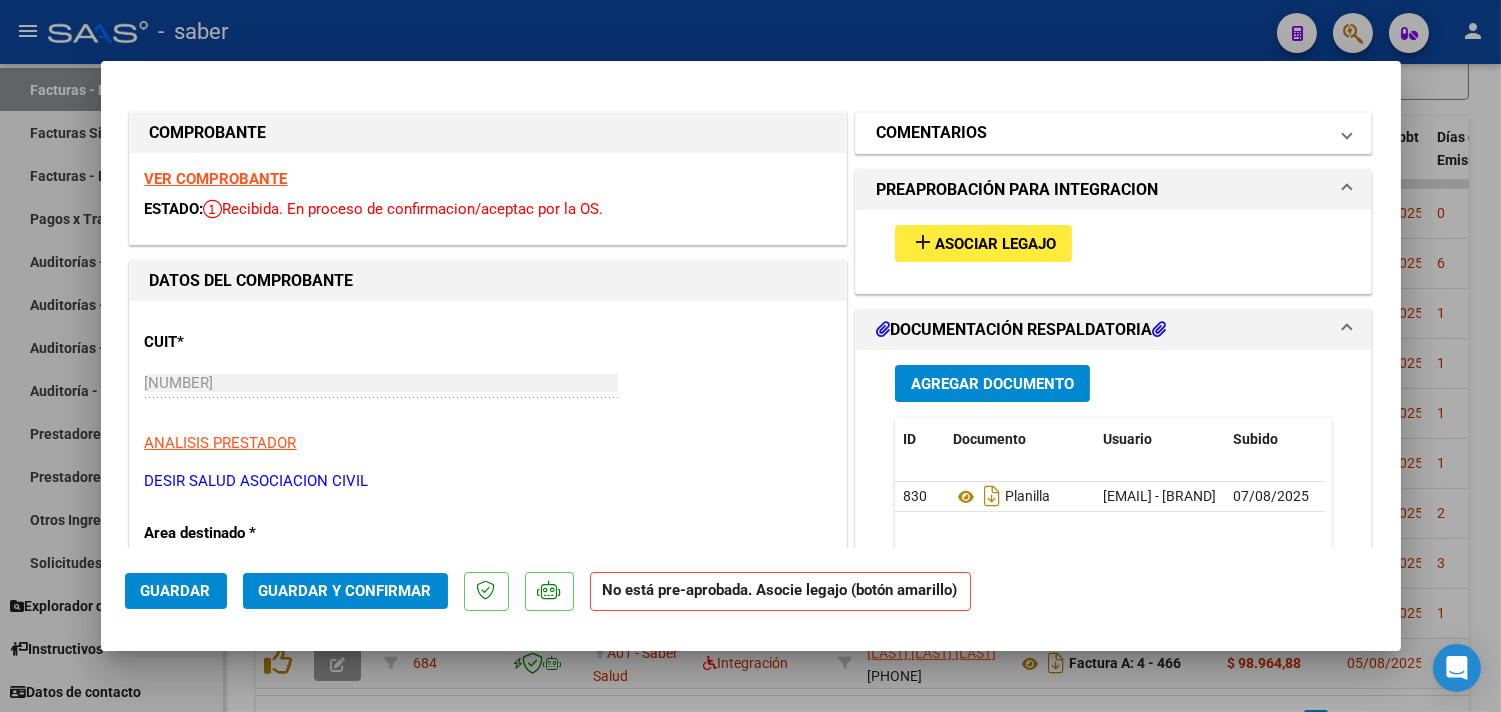 click on "COMENTARIOS" at bounding box center (931, 133) 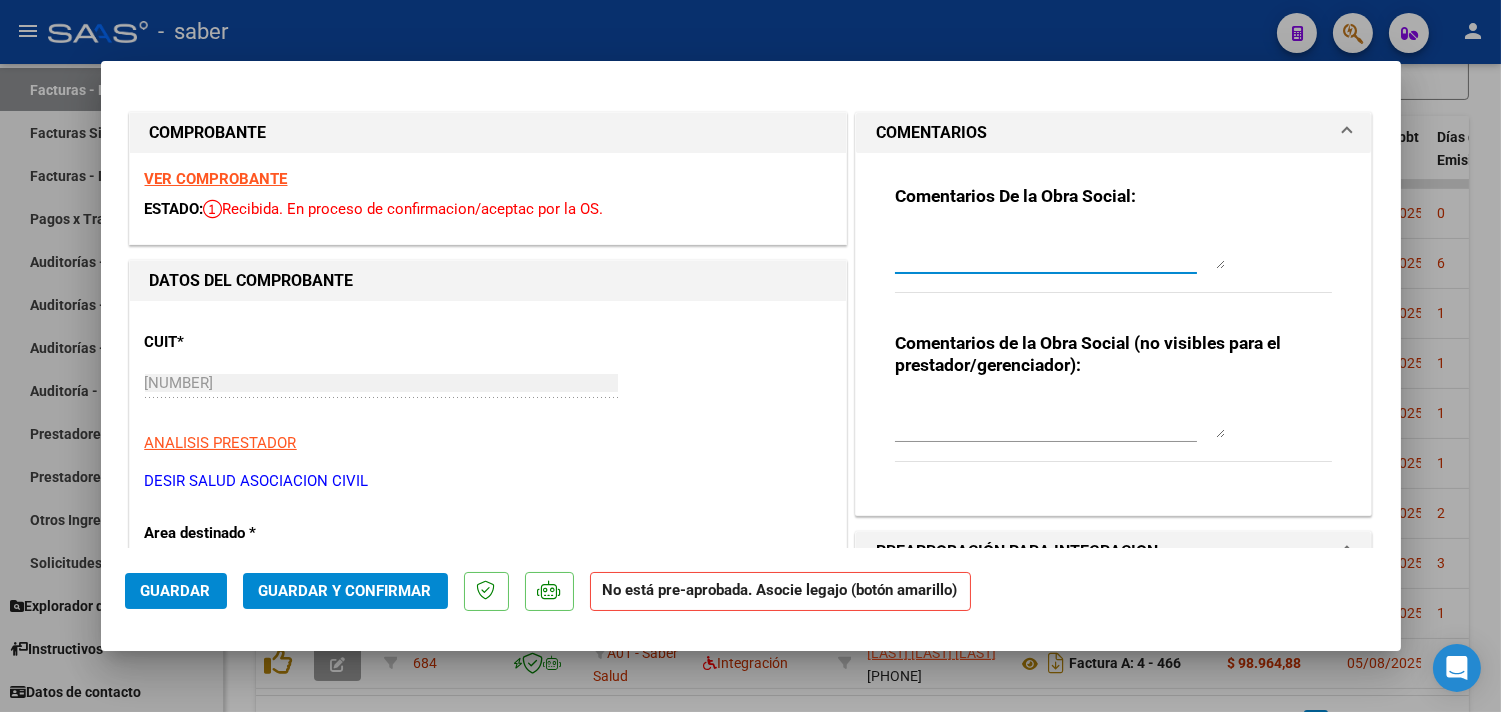 click at bounding box center [1060, 249] 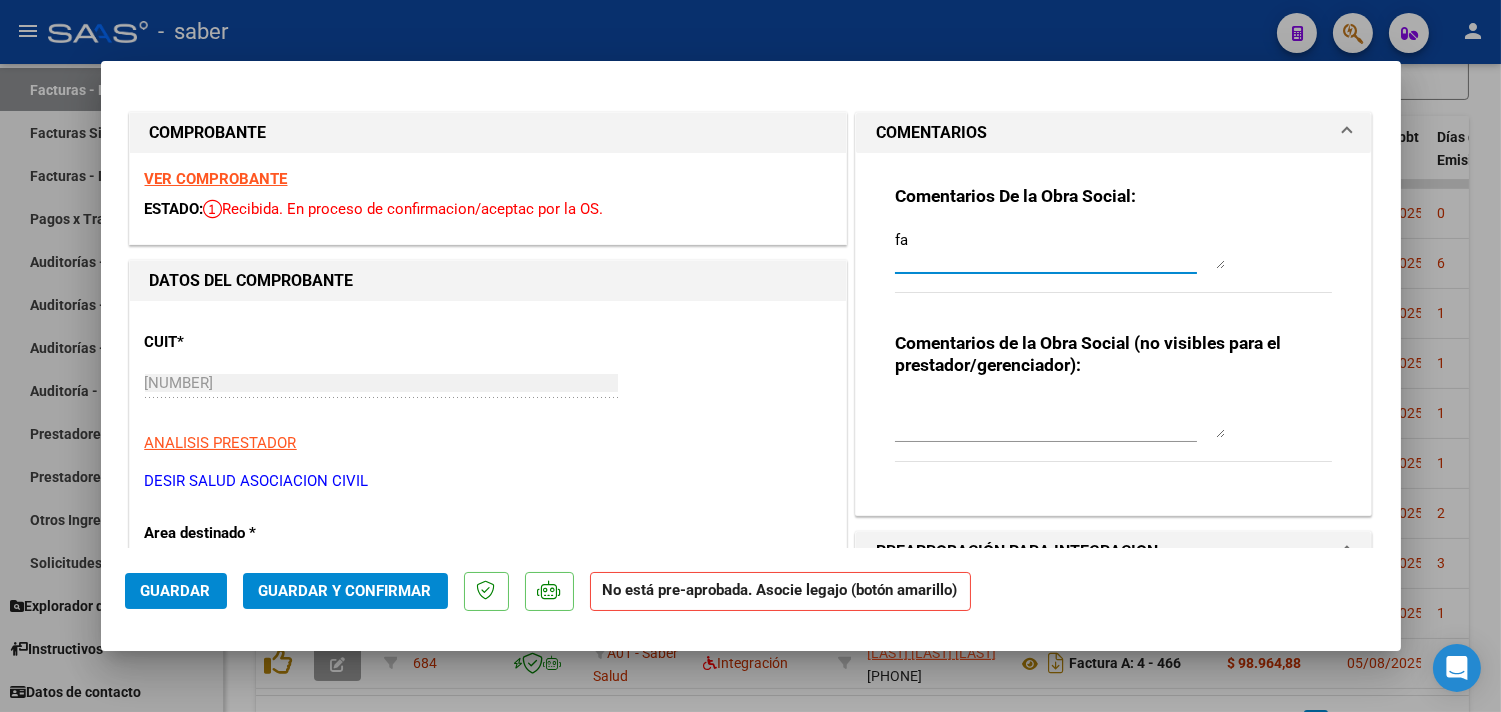 type on "f" 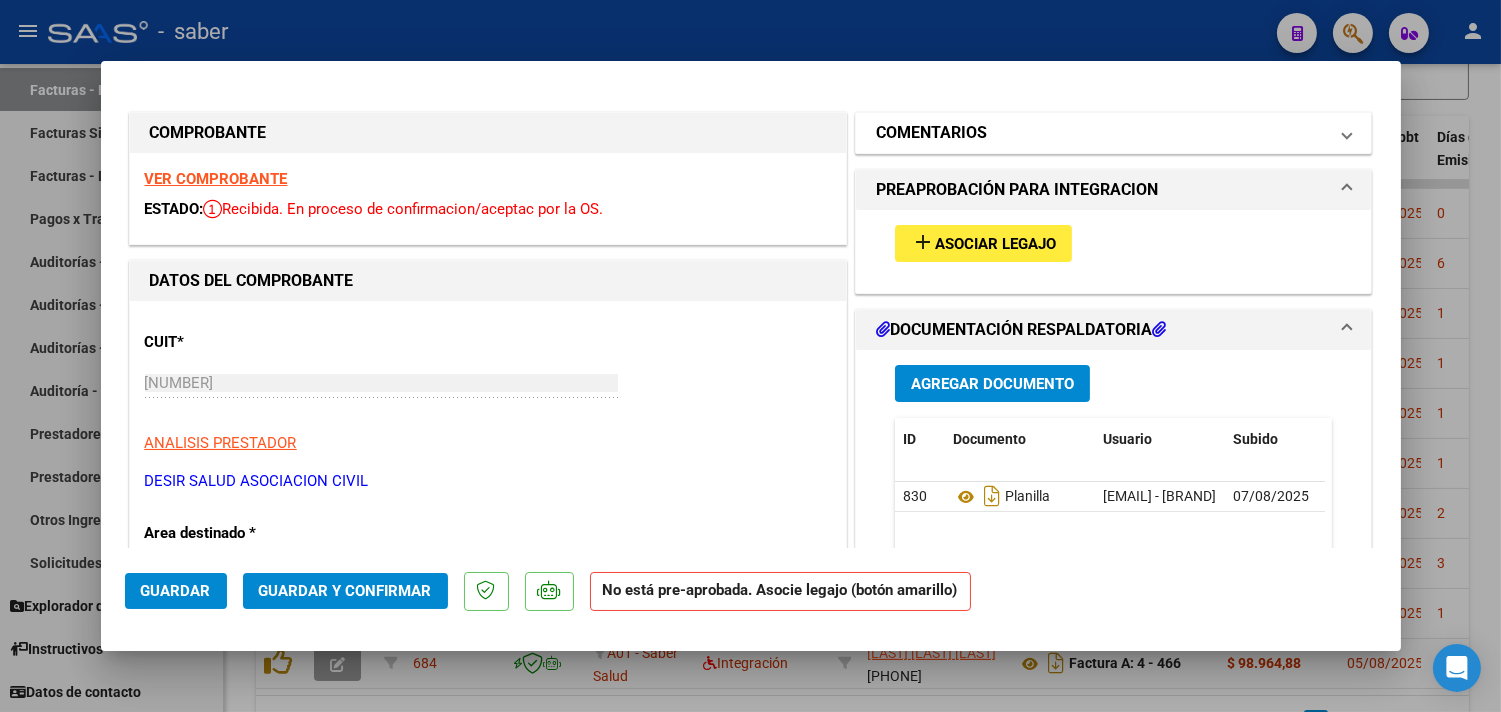 click on "COMENTARIOS" at bounding box center [1102, 133] 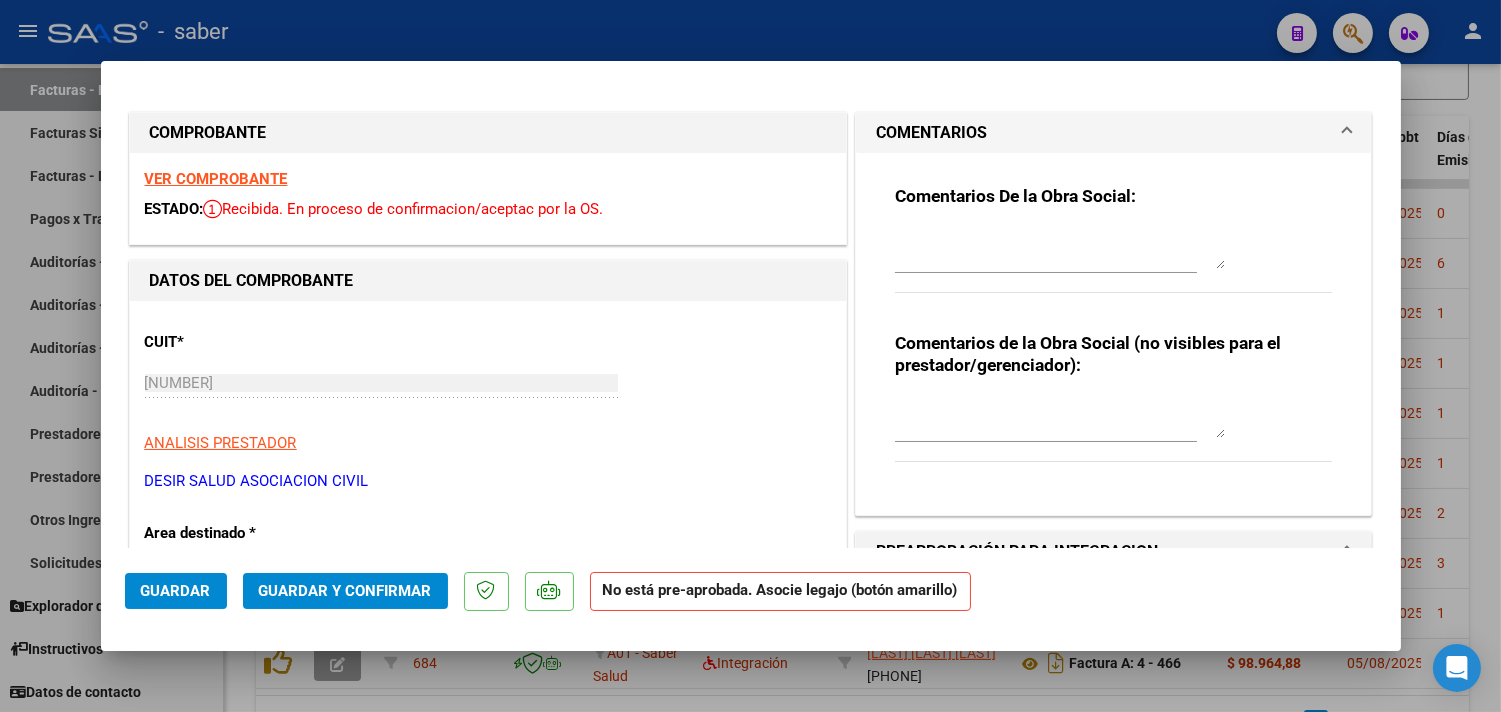 click at bounding box center (1060, 249) 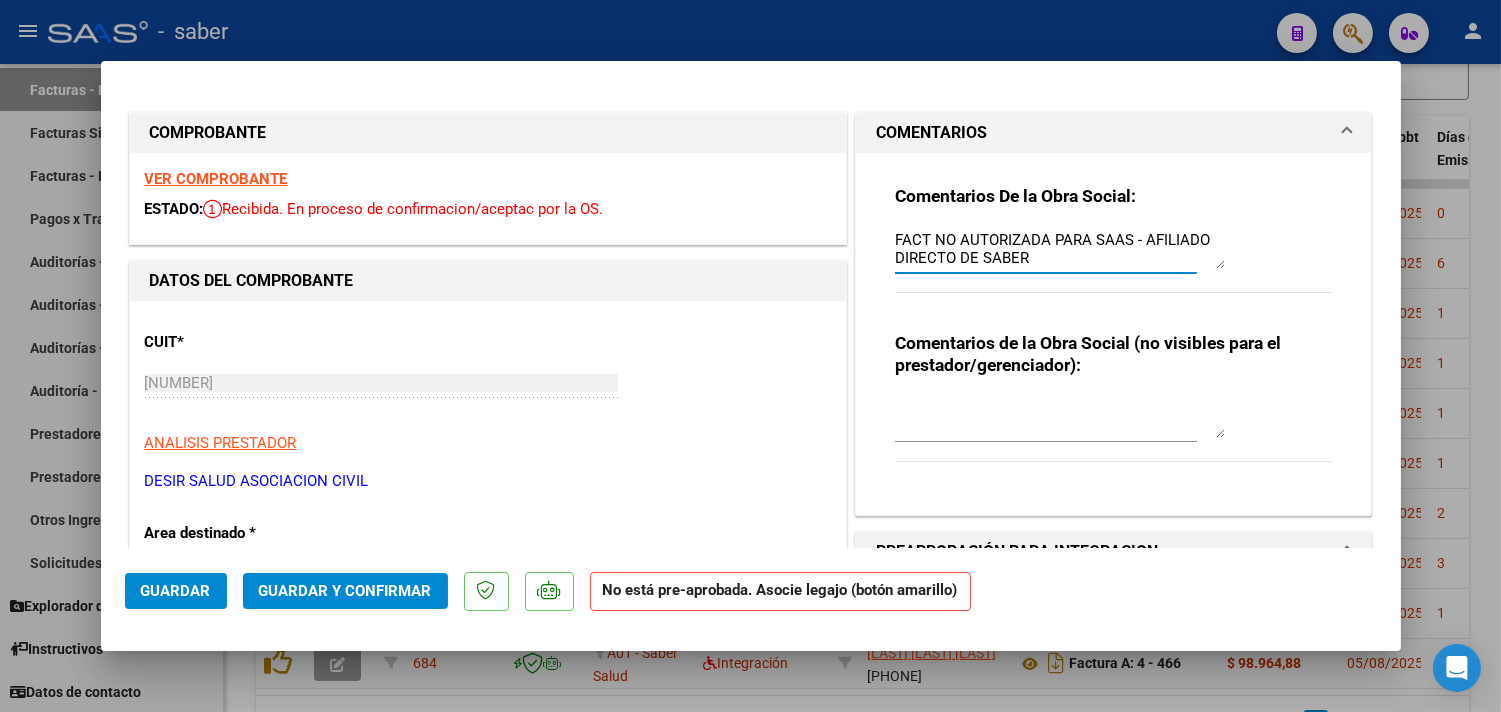 type on "FACT NO AUTORIZADA PARA SAAS - AFILIADO DIRECTO DE SABER" 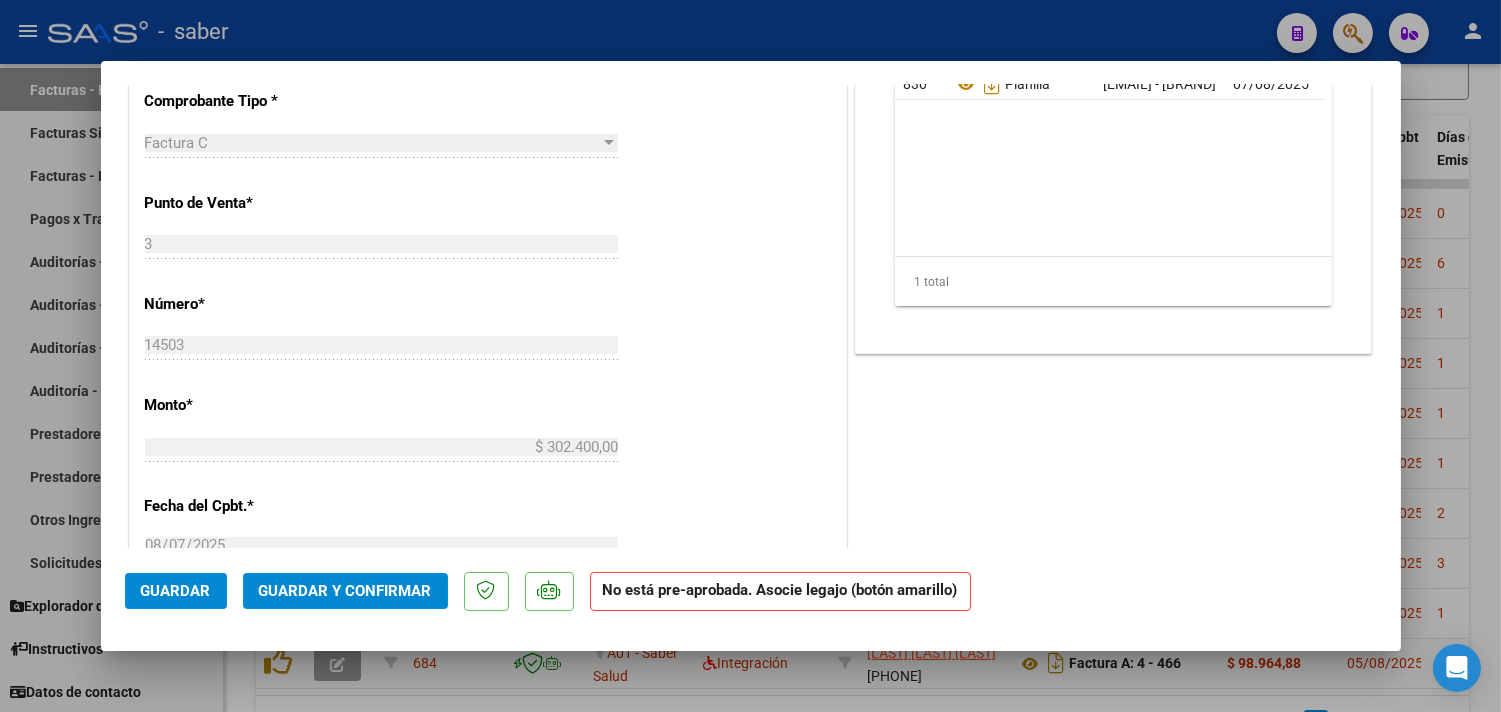 scroll, scrollTop: 777, scrollLeft: 0, axis: vertical 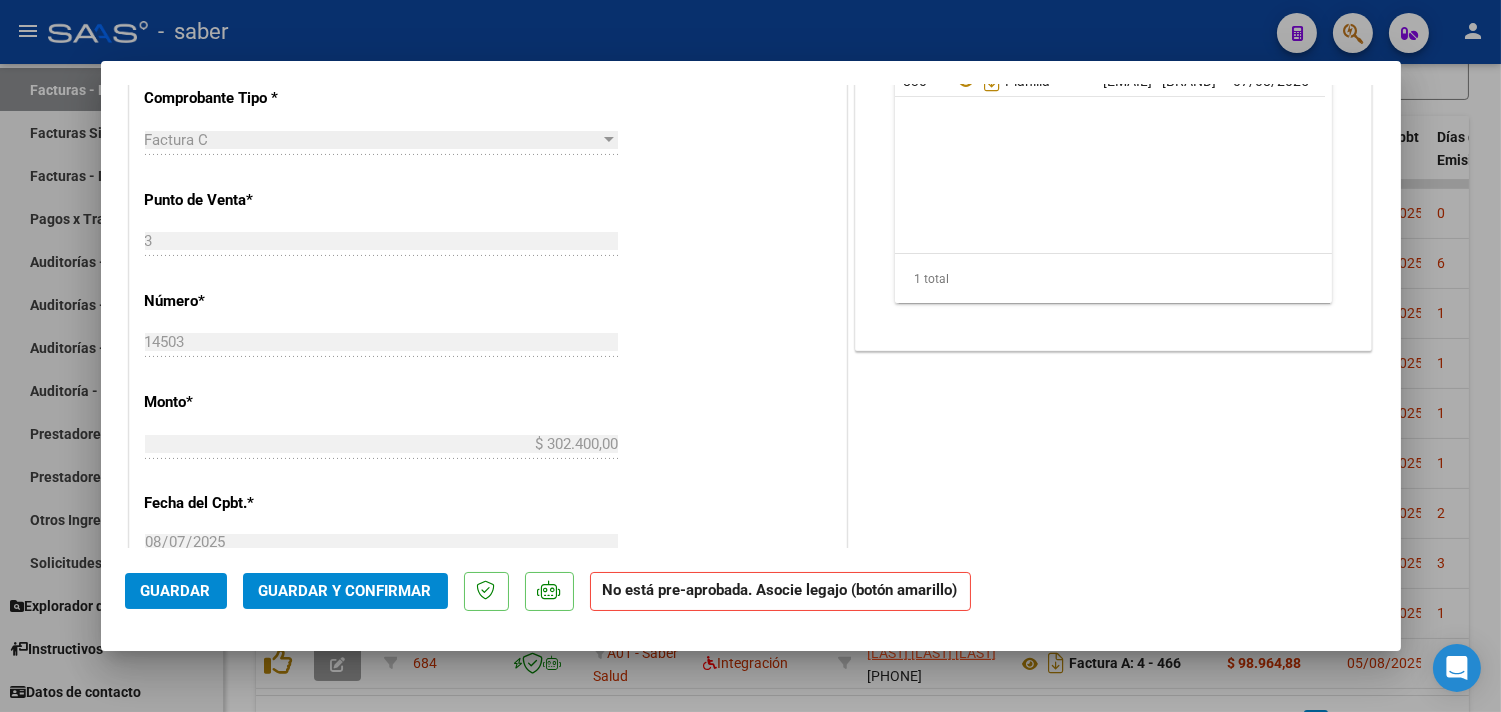 type on "NO PROCESAR - AFILIADO DIRECTO" 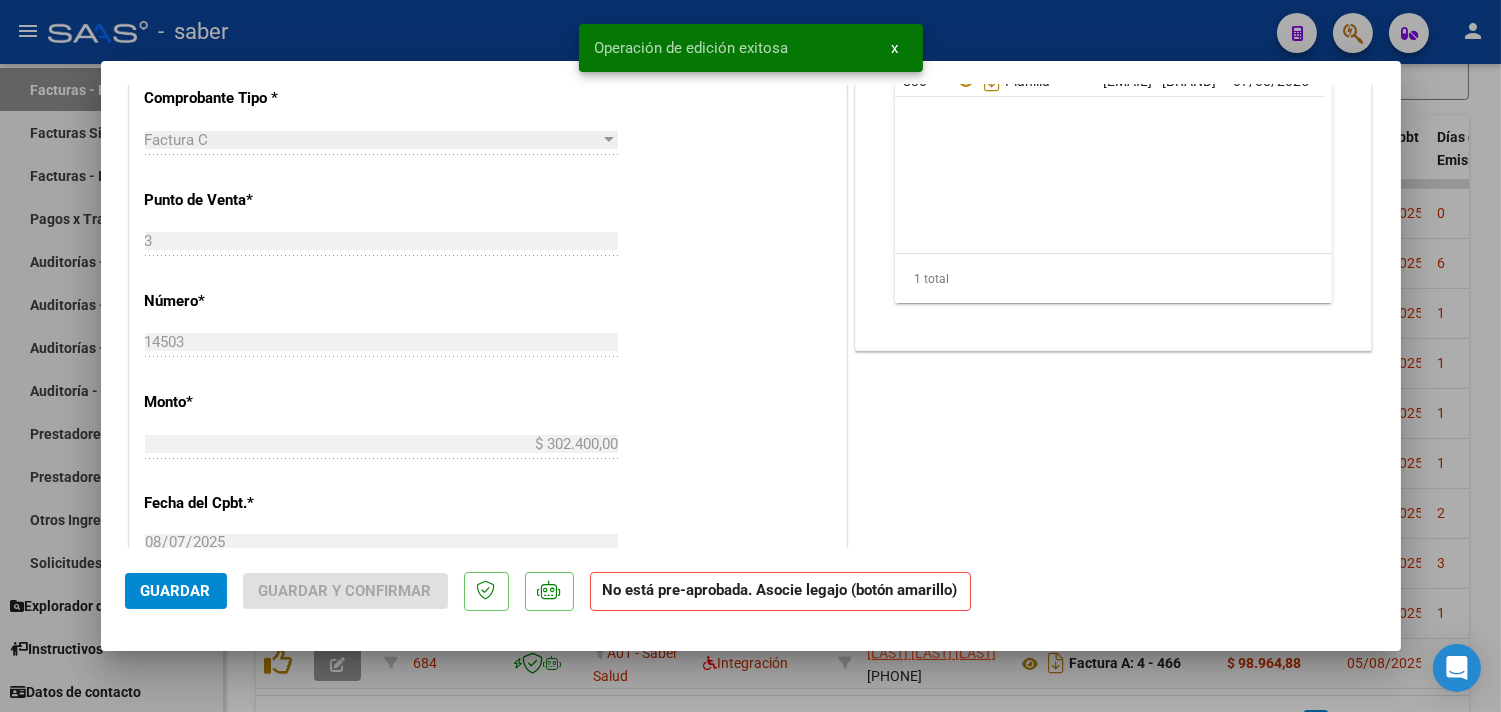 click at bounding box center [750, 356] 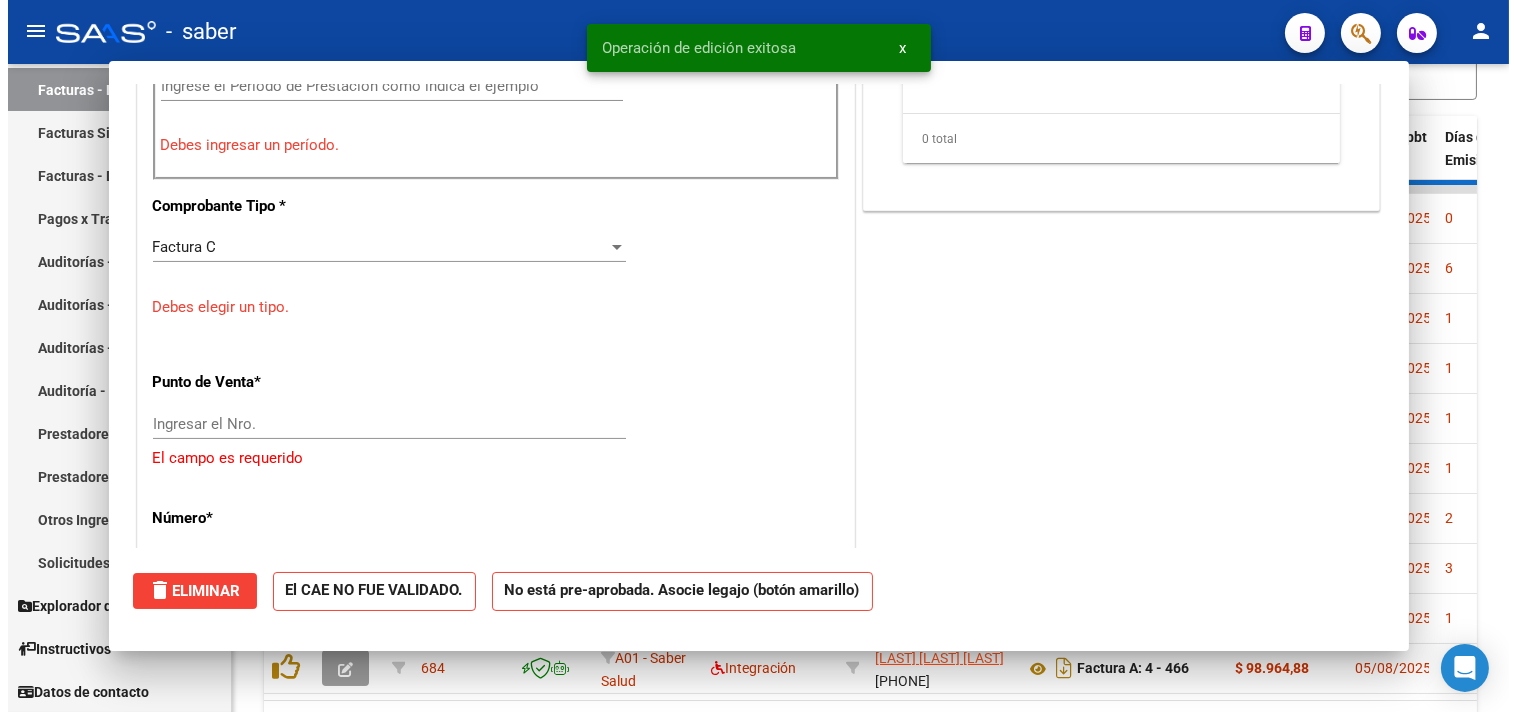 scroll, scrollTop: 813, scrollLeft: 0, axis: vertical 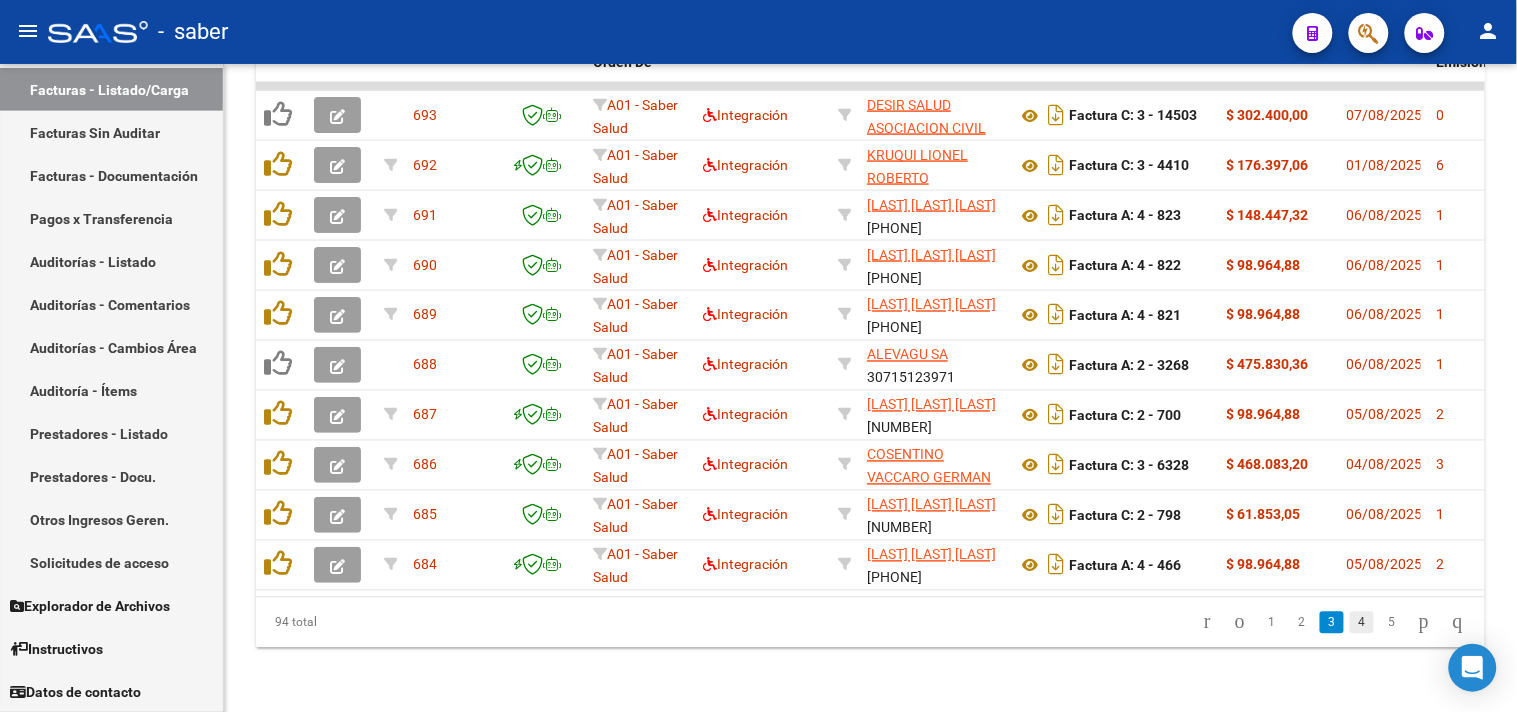 click on "4" 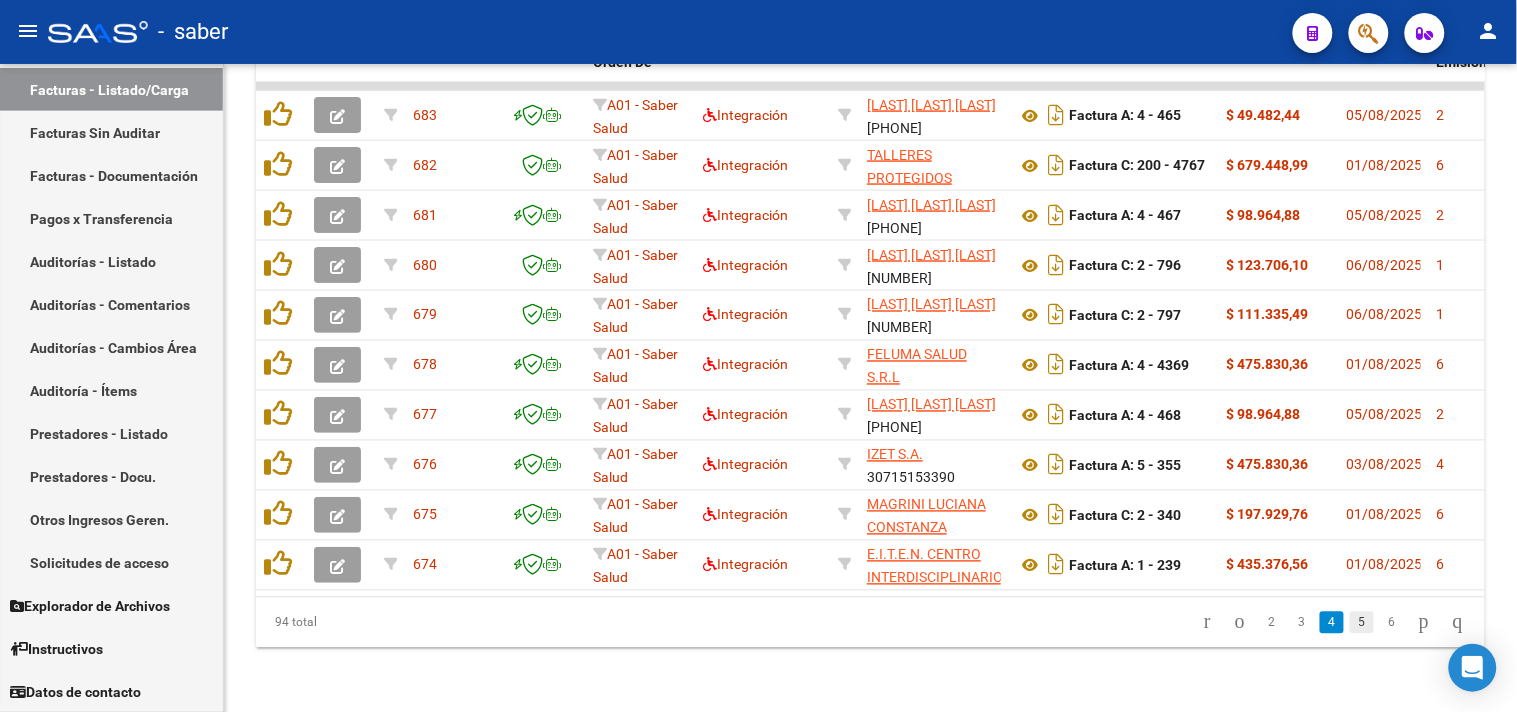 click on "5" 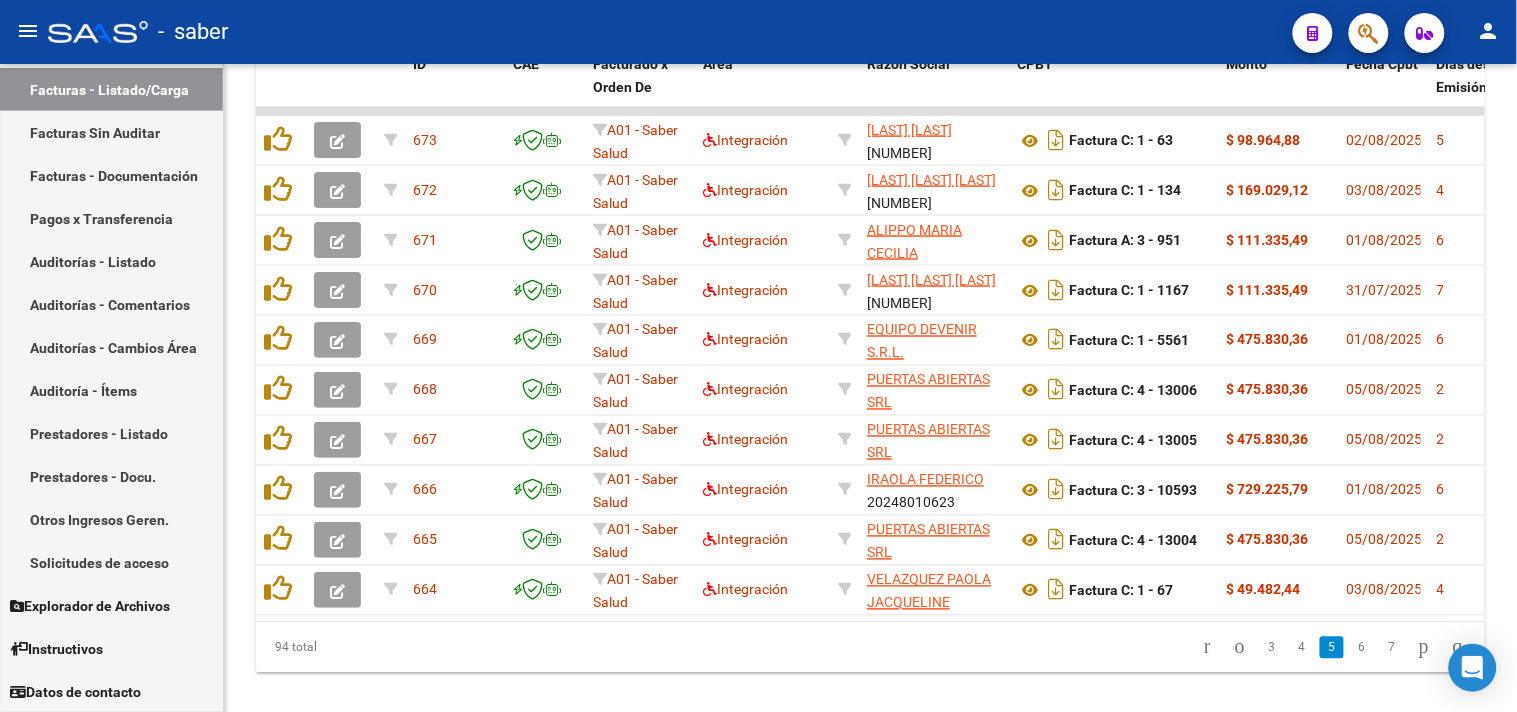 scroll, scrollTop: 756, scrollLeft: 0, axis: vertical 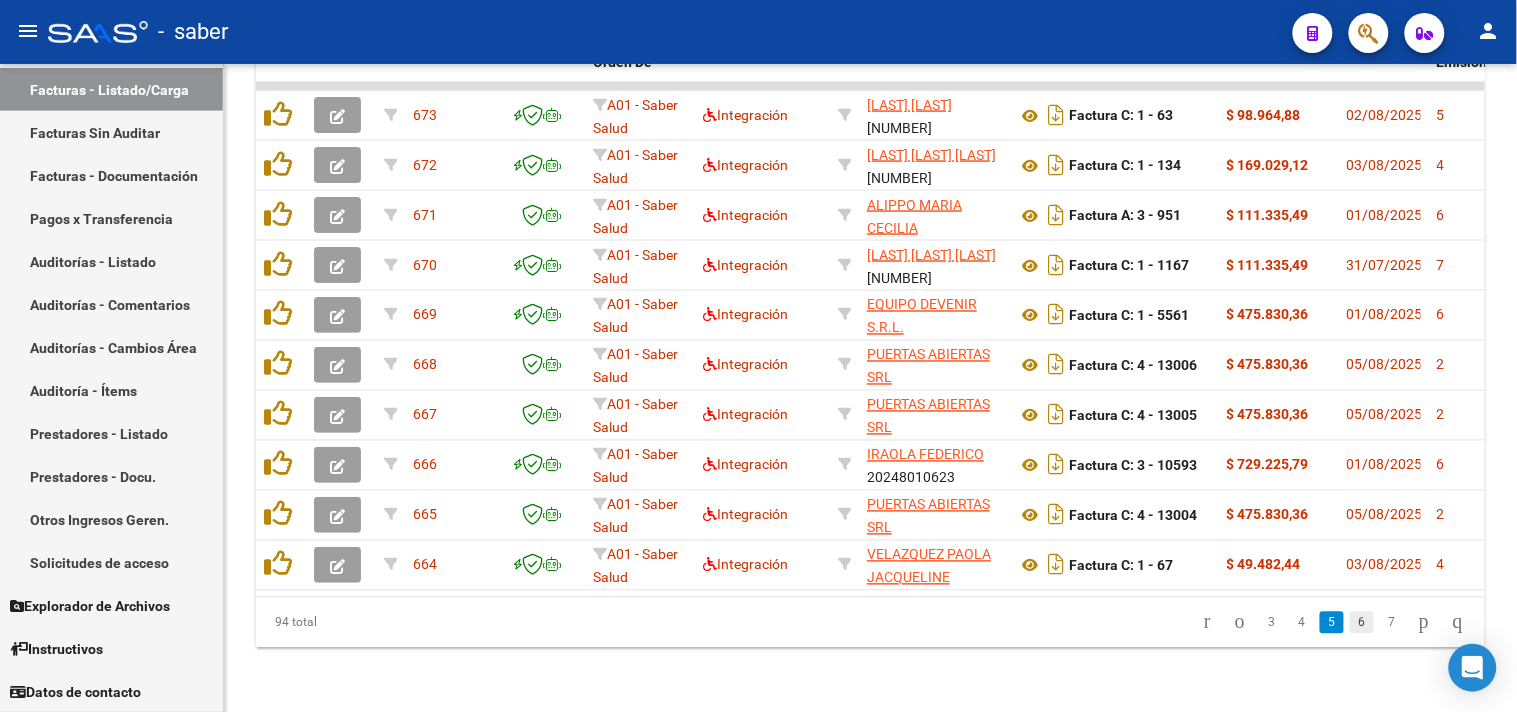 click on "6" 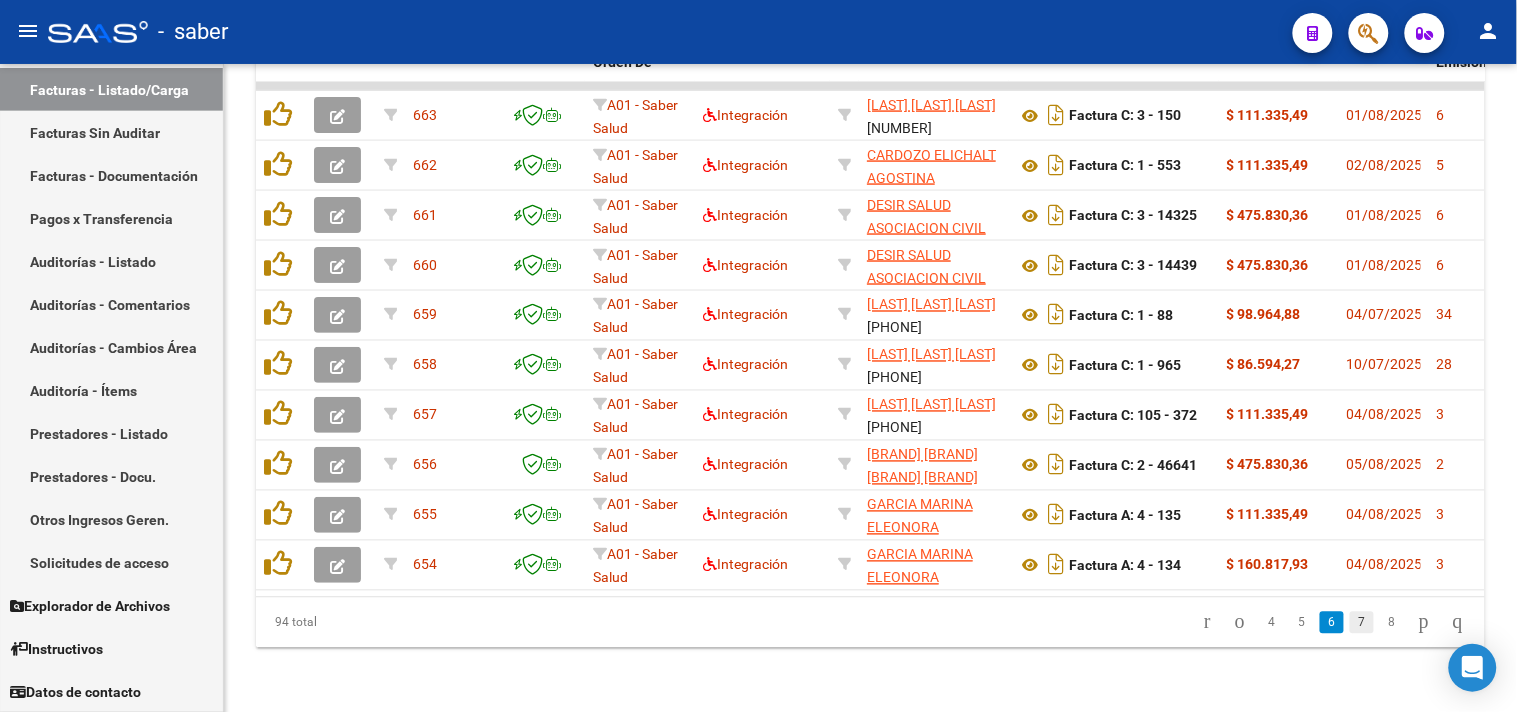 click on "7" 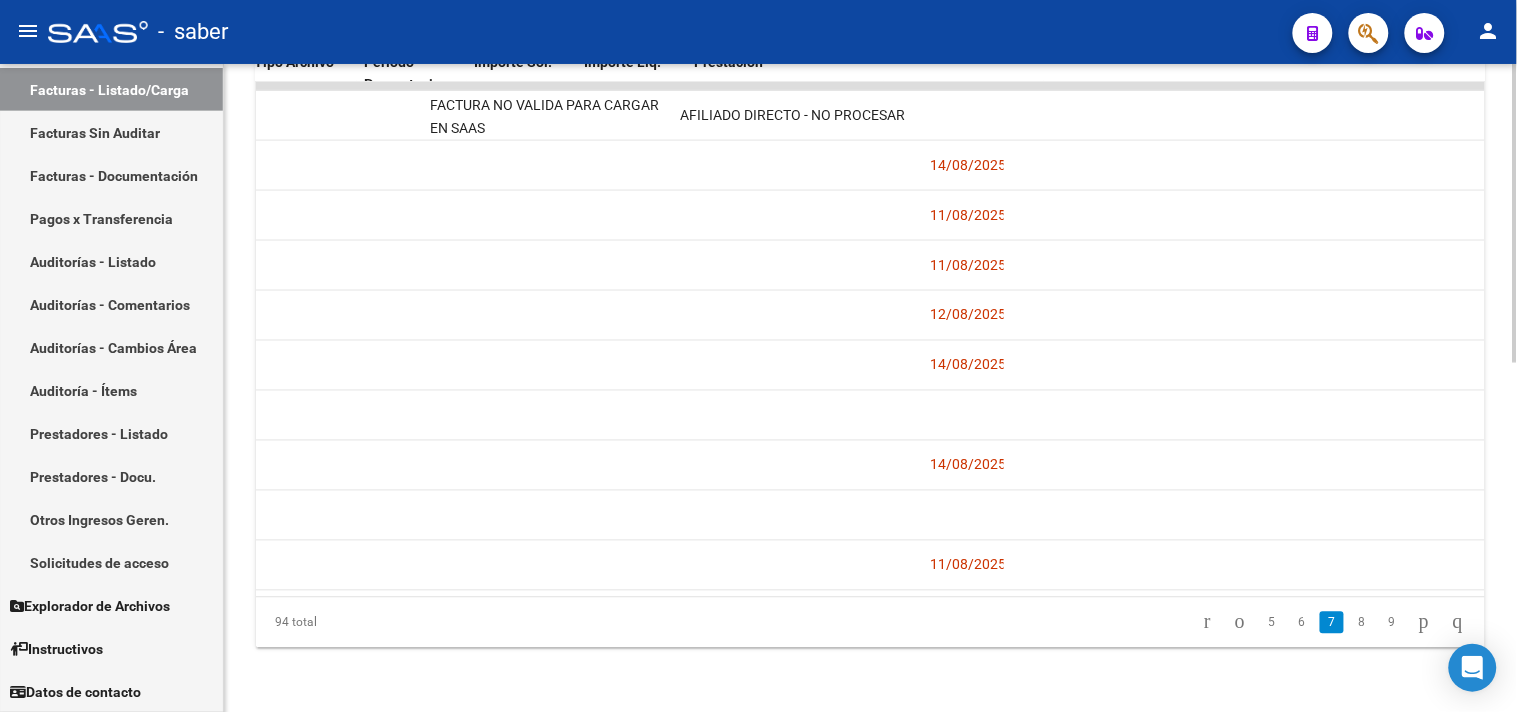 scroll, scrollTop: 0, scrollLeft: 0, axis: both 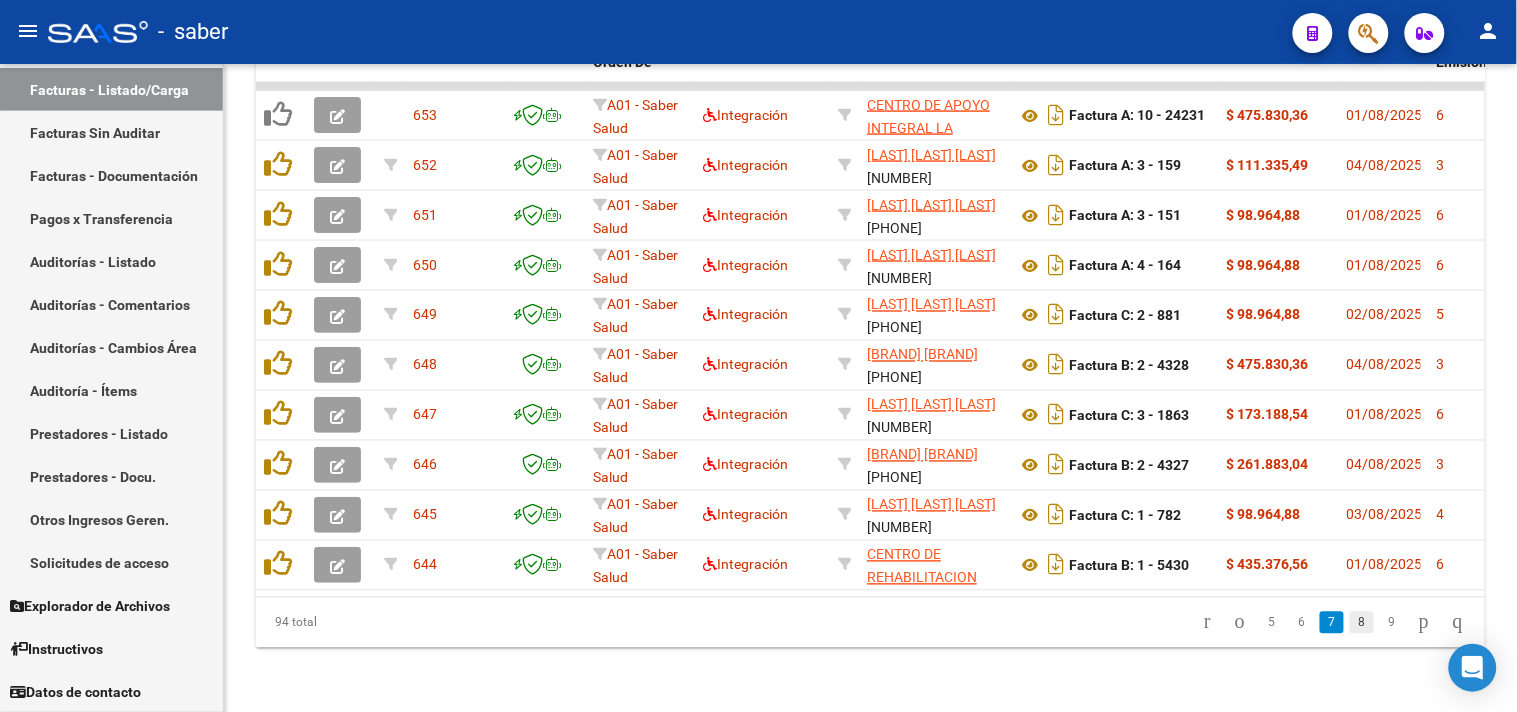 click on "8" 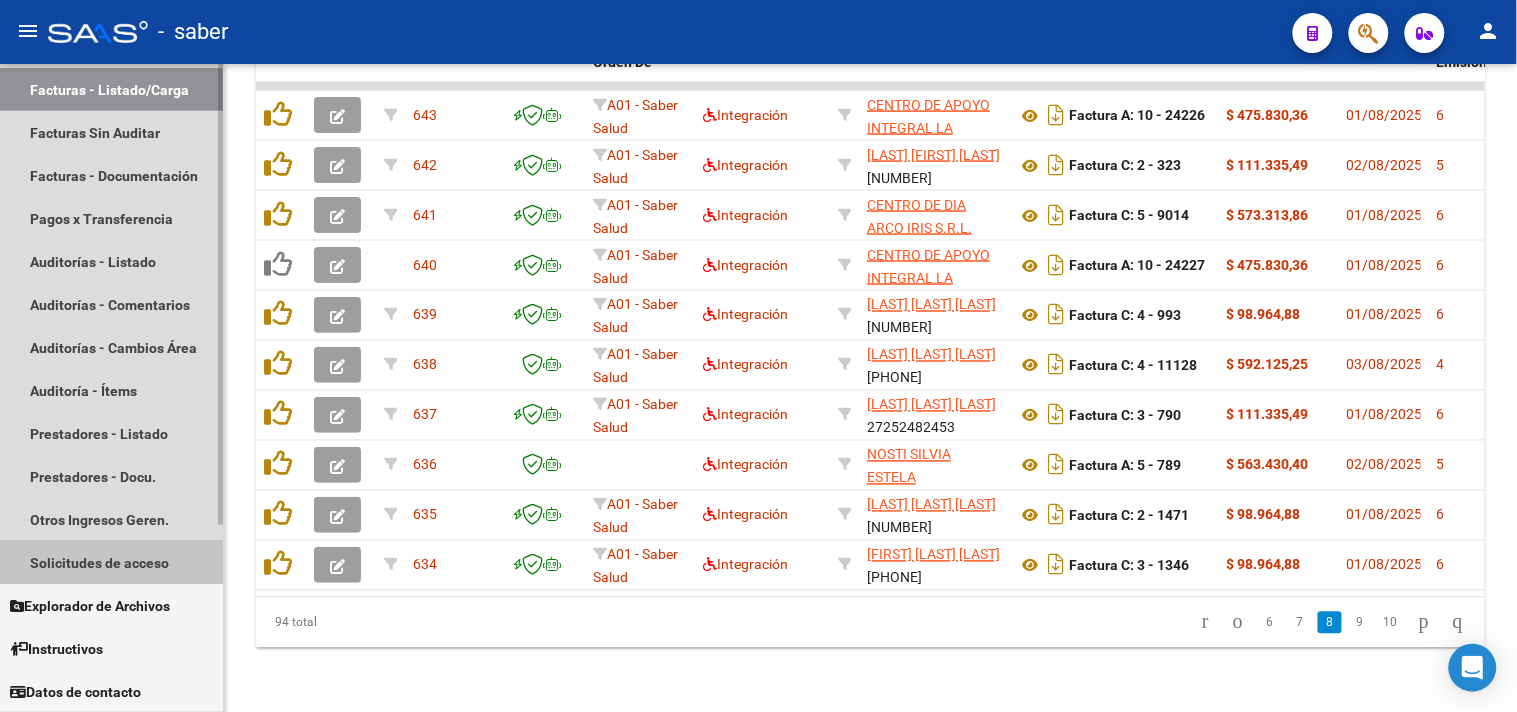 click on "Solicitudes de acceso" at bounding box center [111, 562] 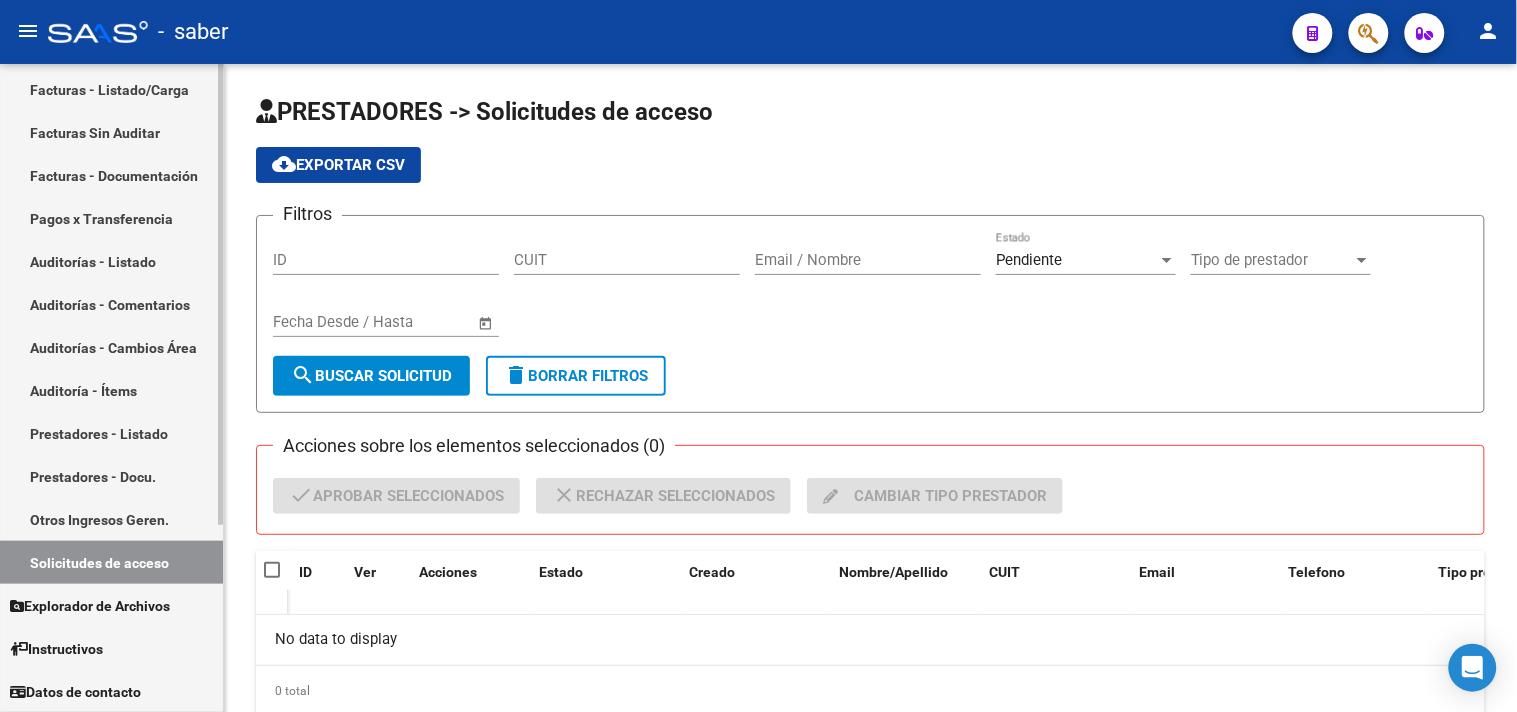 drag, startPoint x: 153, startPoint y: 514, endPoint x: 110, endPoint y: 551, distance: 56.727417 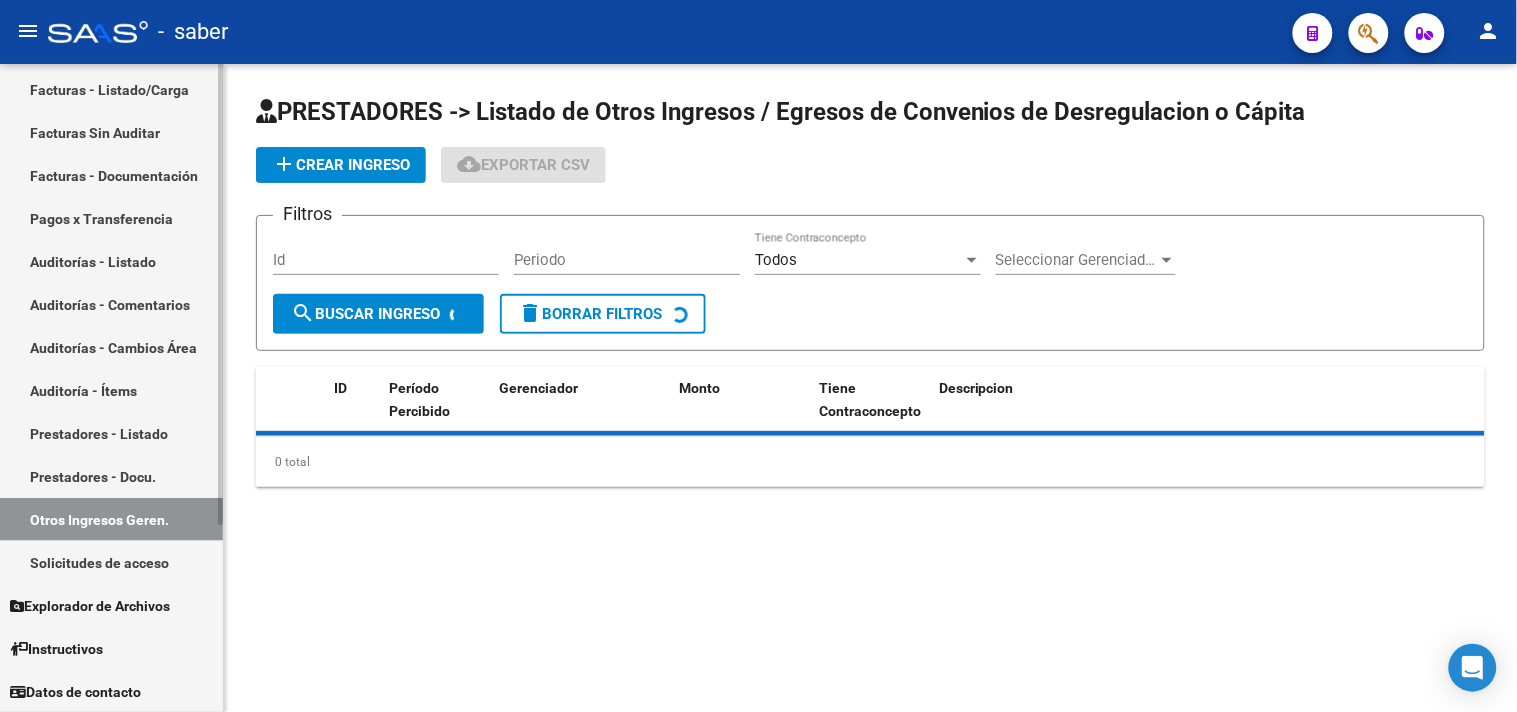 click on "Solicitudes de acceso" at bounding box center [111, 562] 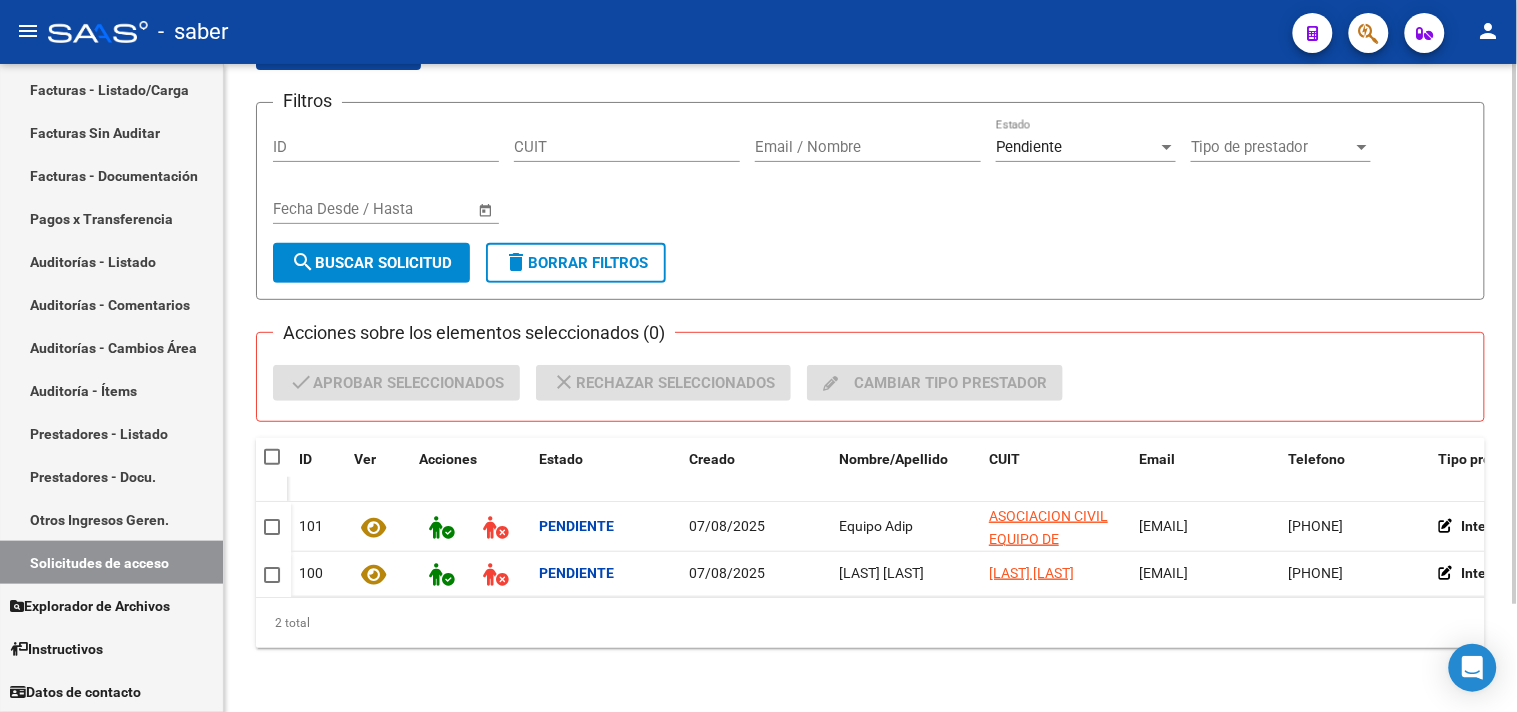 scroll, scrollTop: 128, scrollLeft: 0, axis: vertical 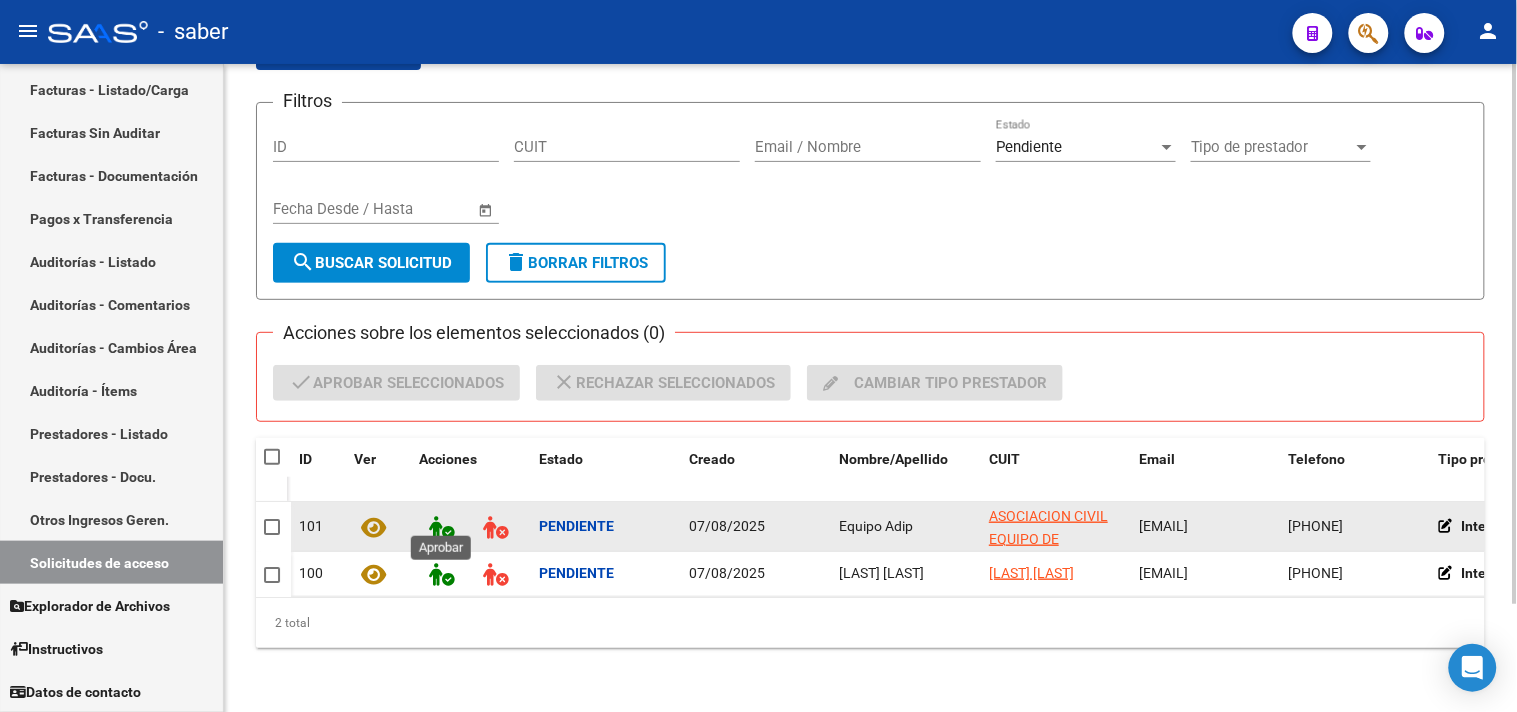 click 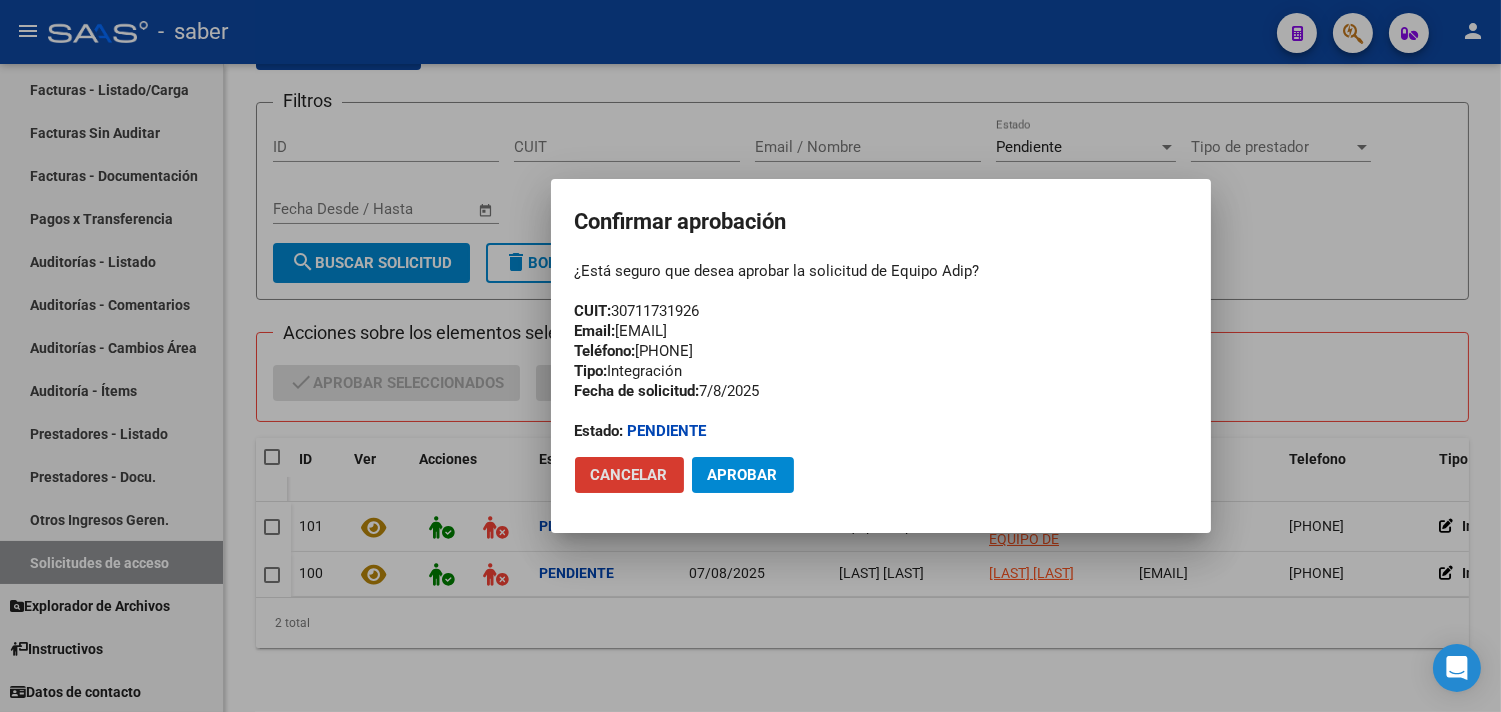 click on "Aprobar" 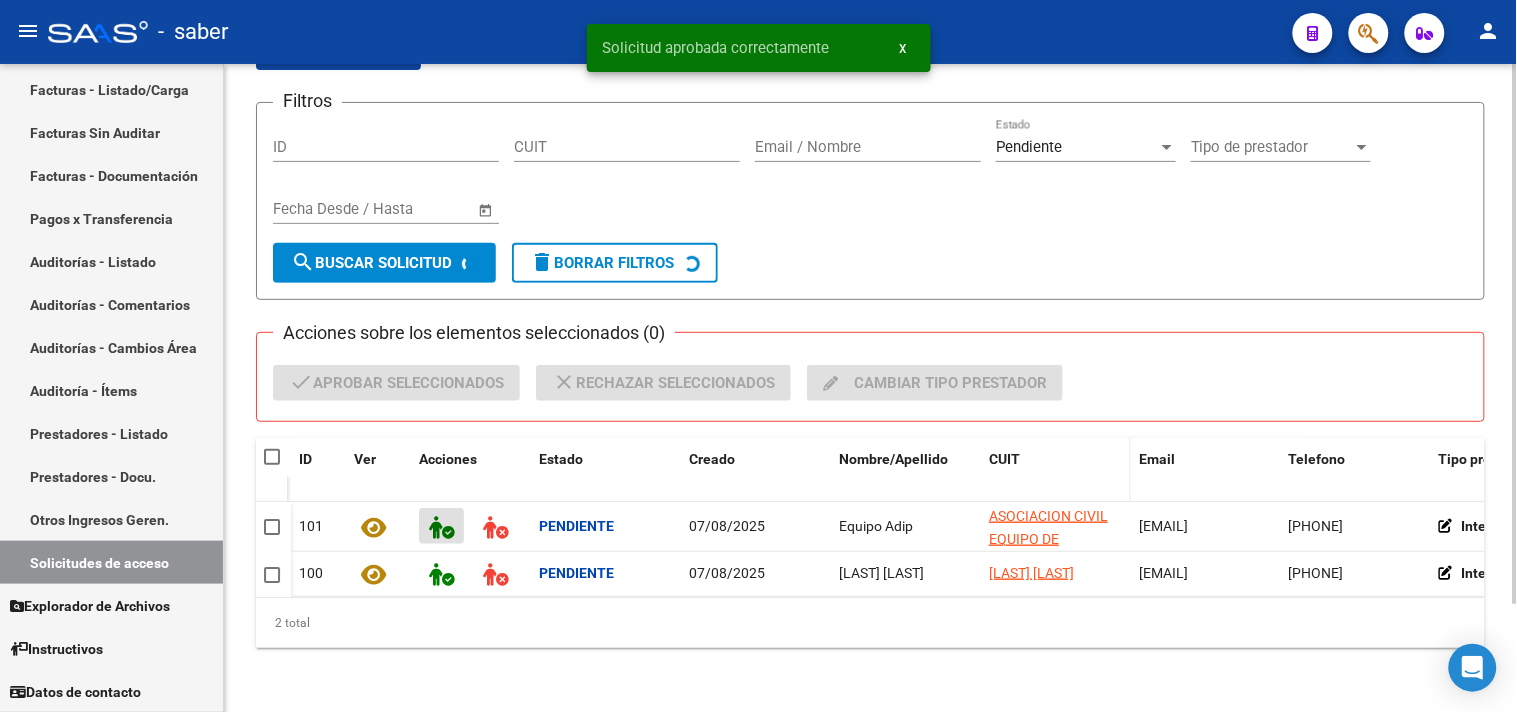 scroll, scrollTop: 78, scrollLeft: 0, axis: vertical 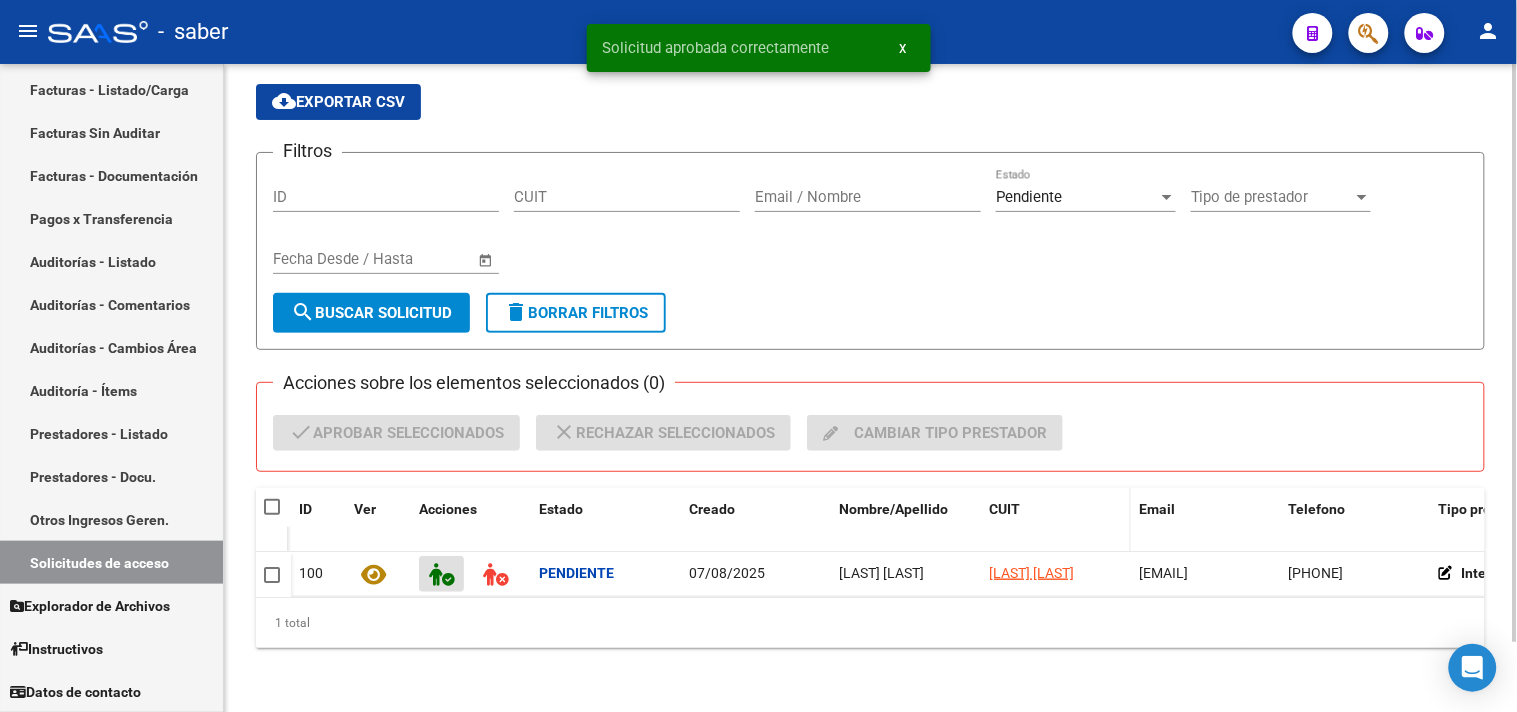 type 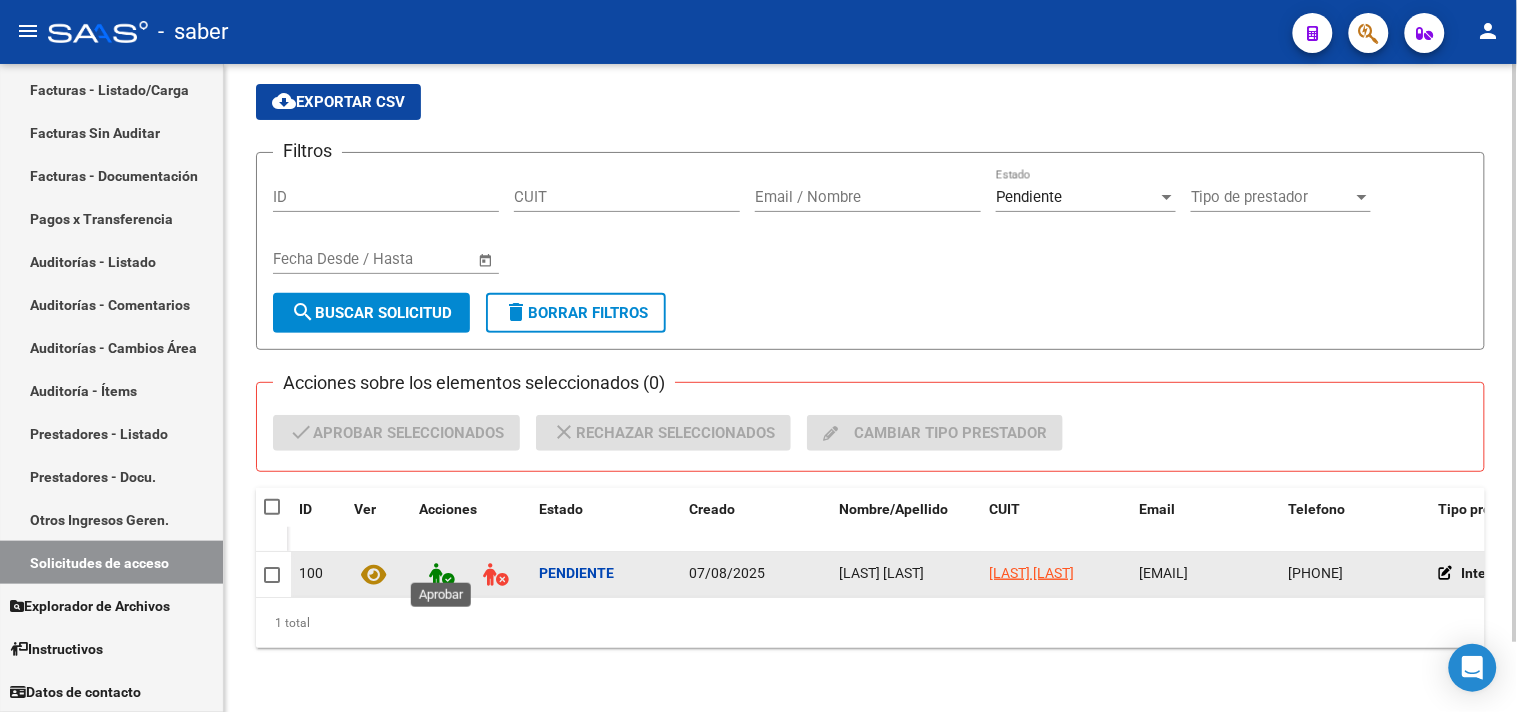 click 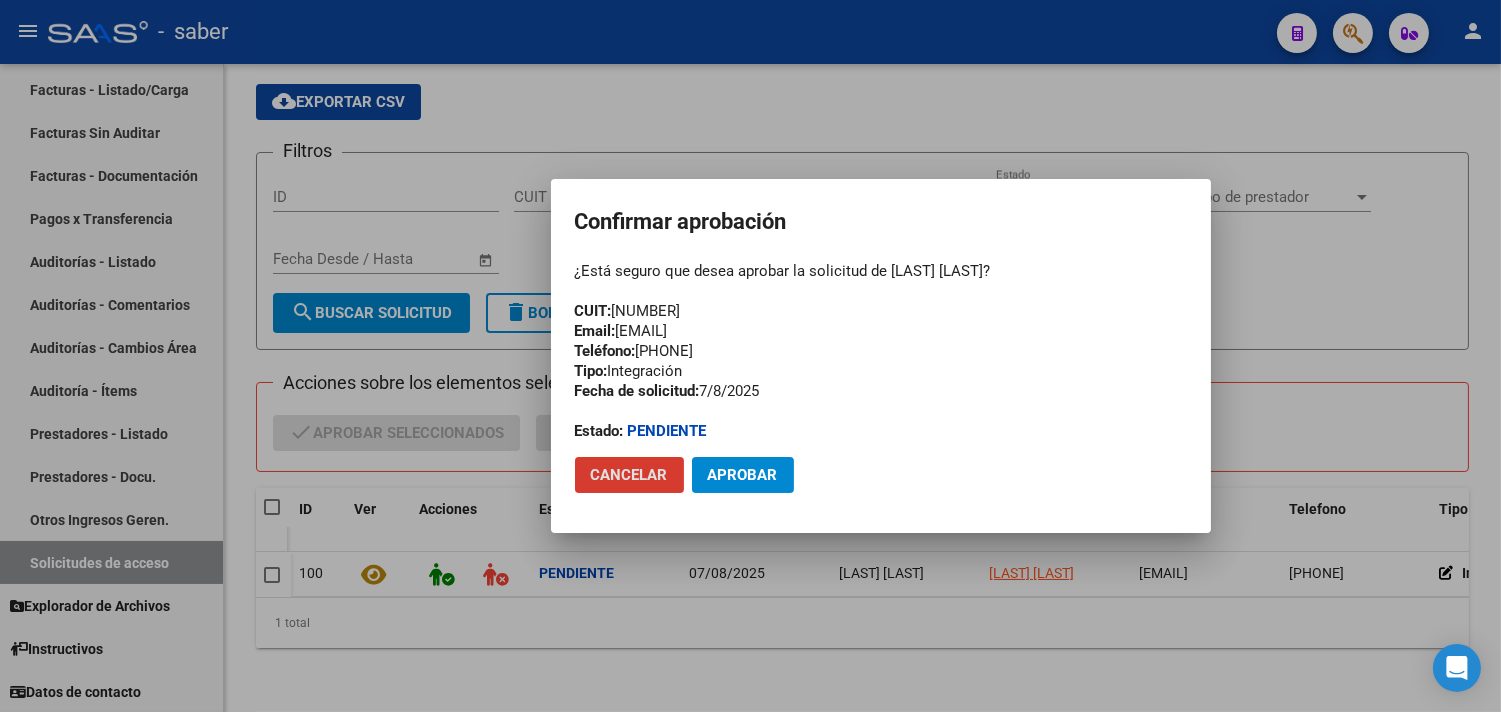 click on "Aprobar" 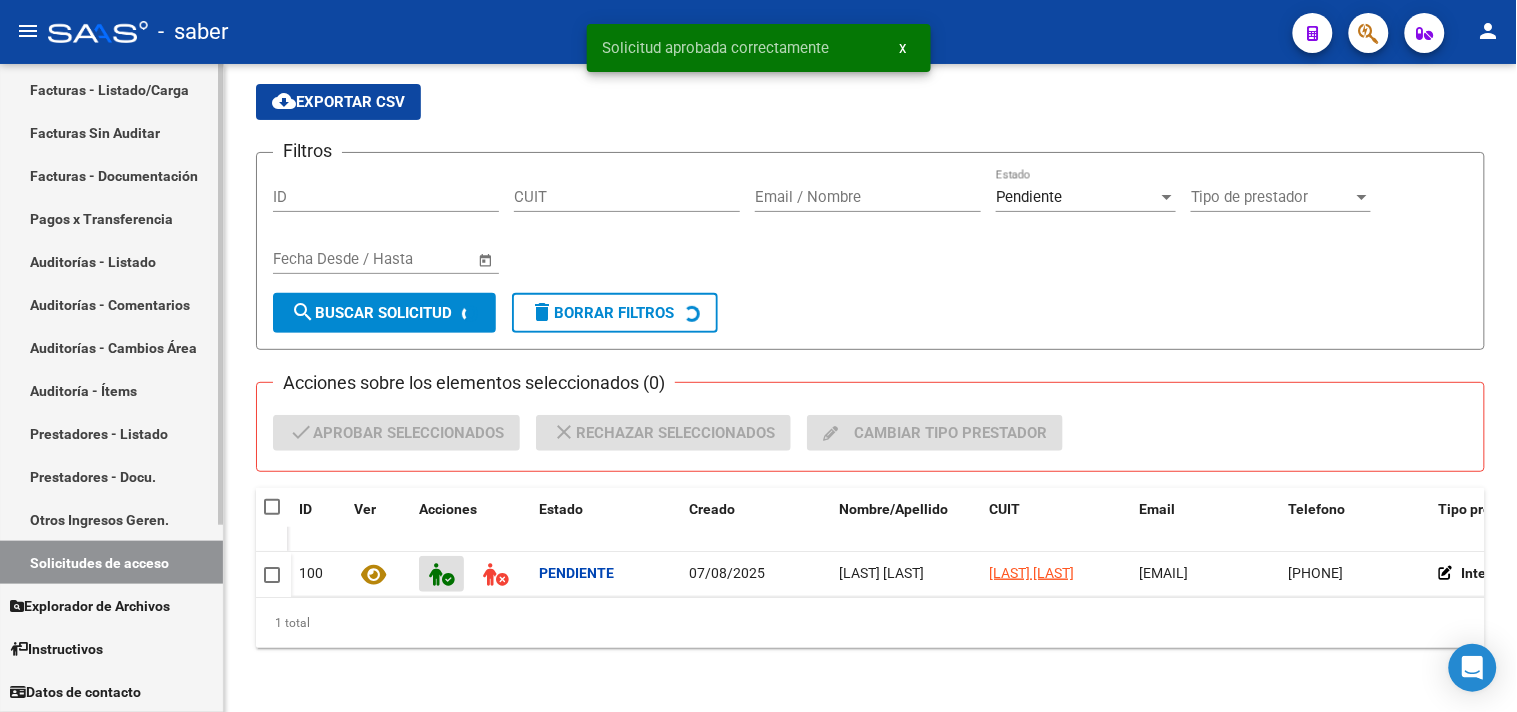 scroll, scrollTop: 67, scrollLeft: 0, axis: vertical 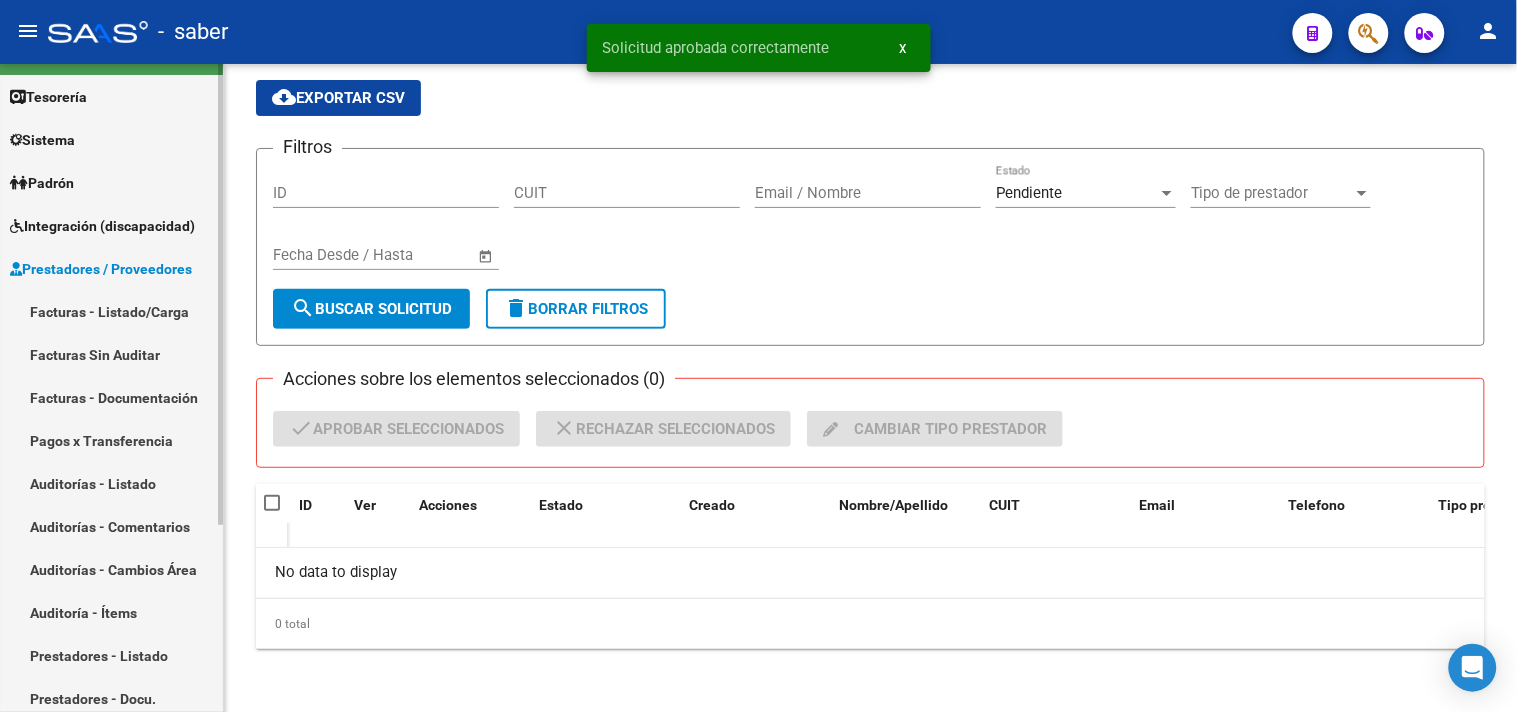 click on "Prestadores / Proveedores" at bounding box center [111, 268] 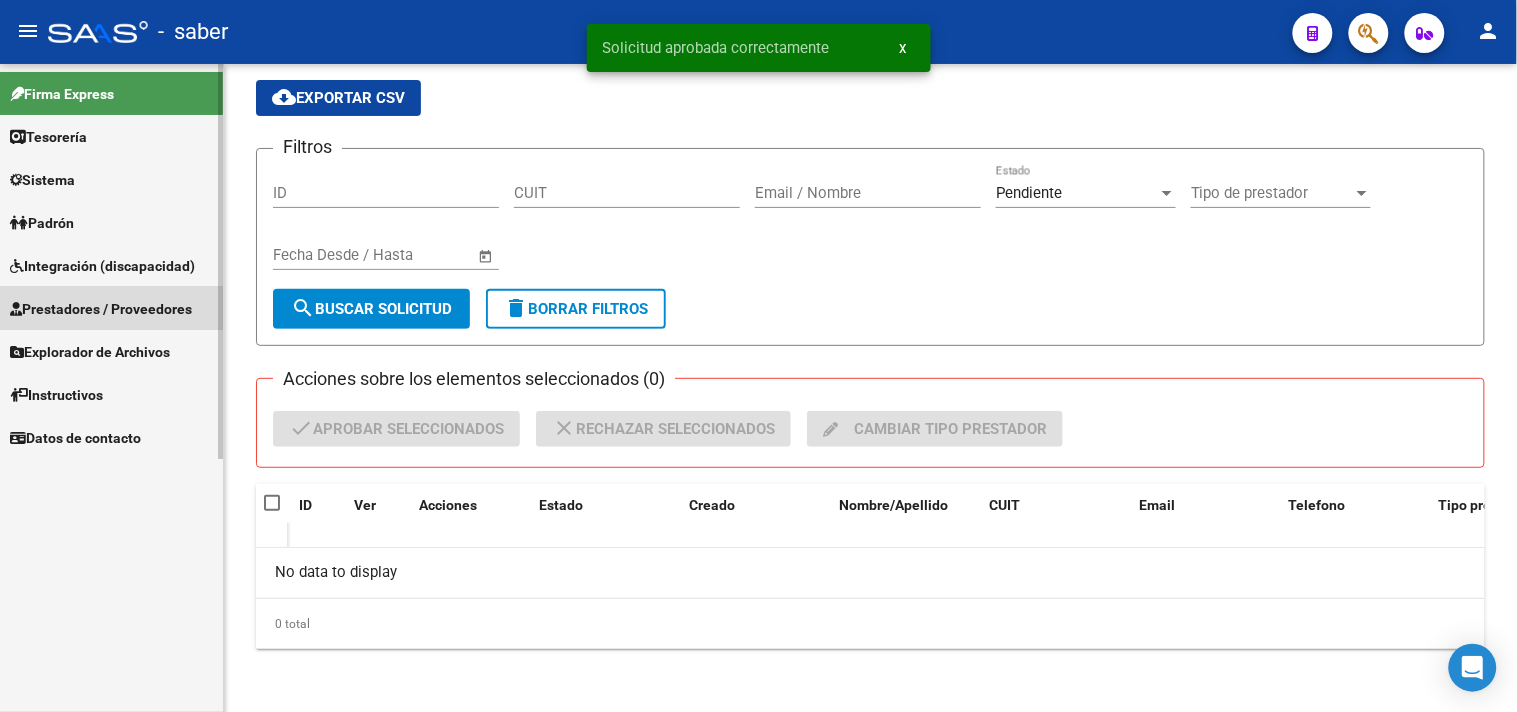 scroll, scrollTop: 0, scrollLeft: 0, axis: both 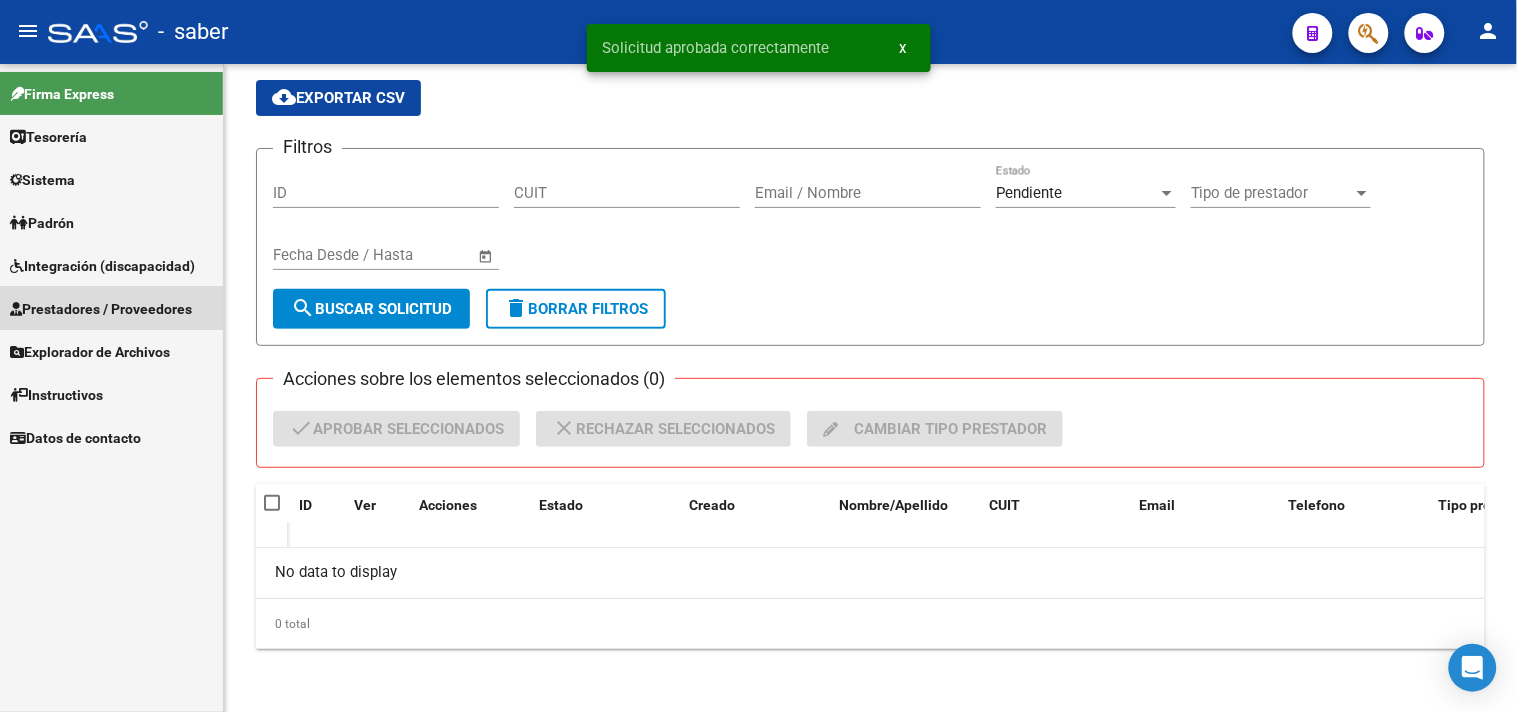 click on "Prestadores / Proveedores" at bounding box center [101, 309] 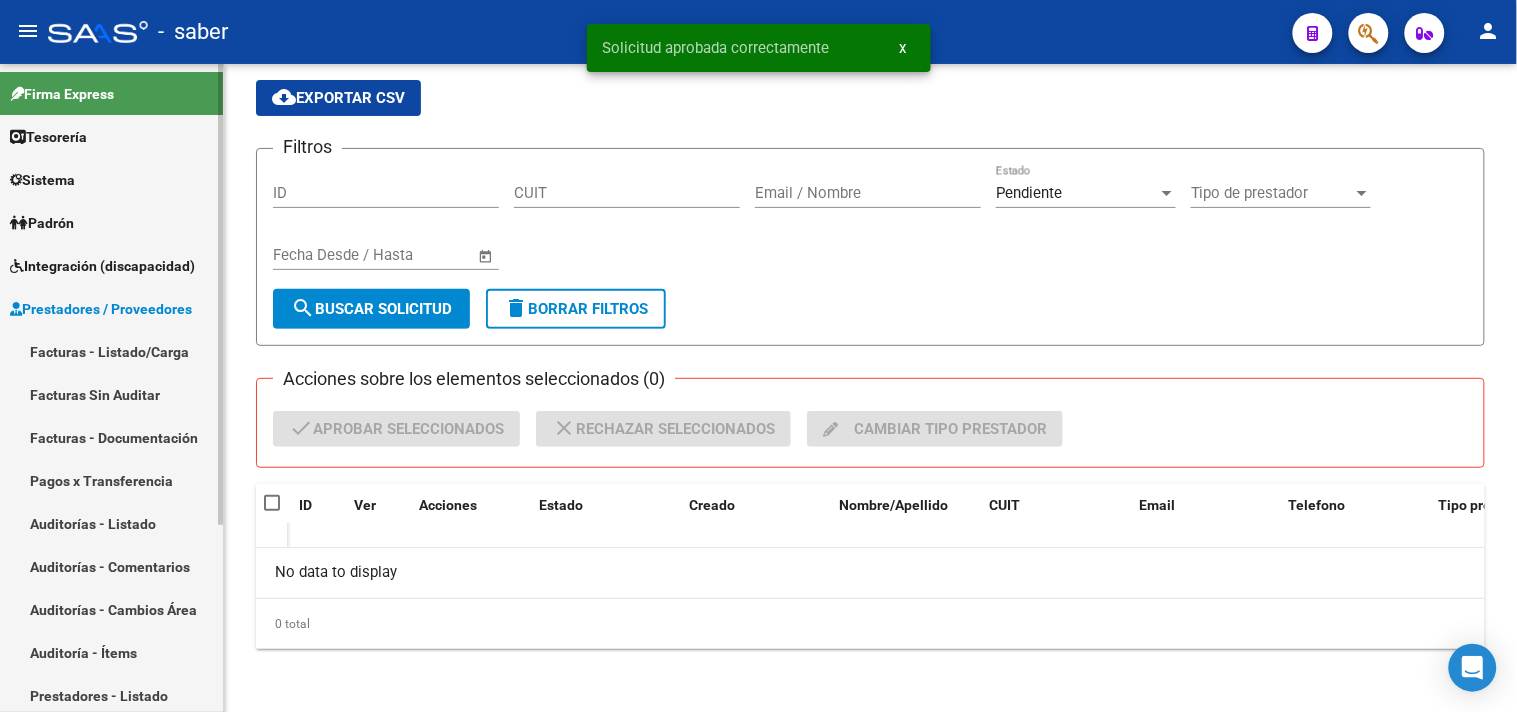 click on "Facturas - Listado/Carga" at bounding box center (111, 351) 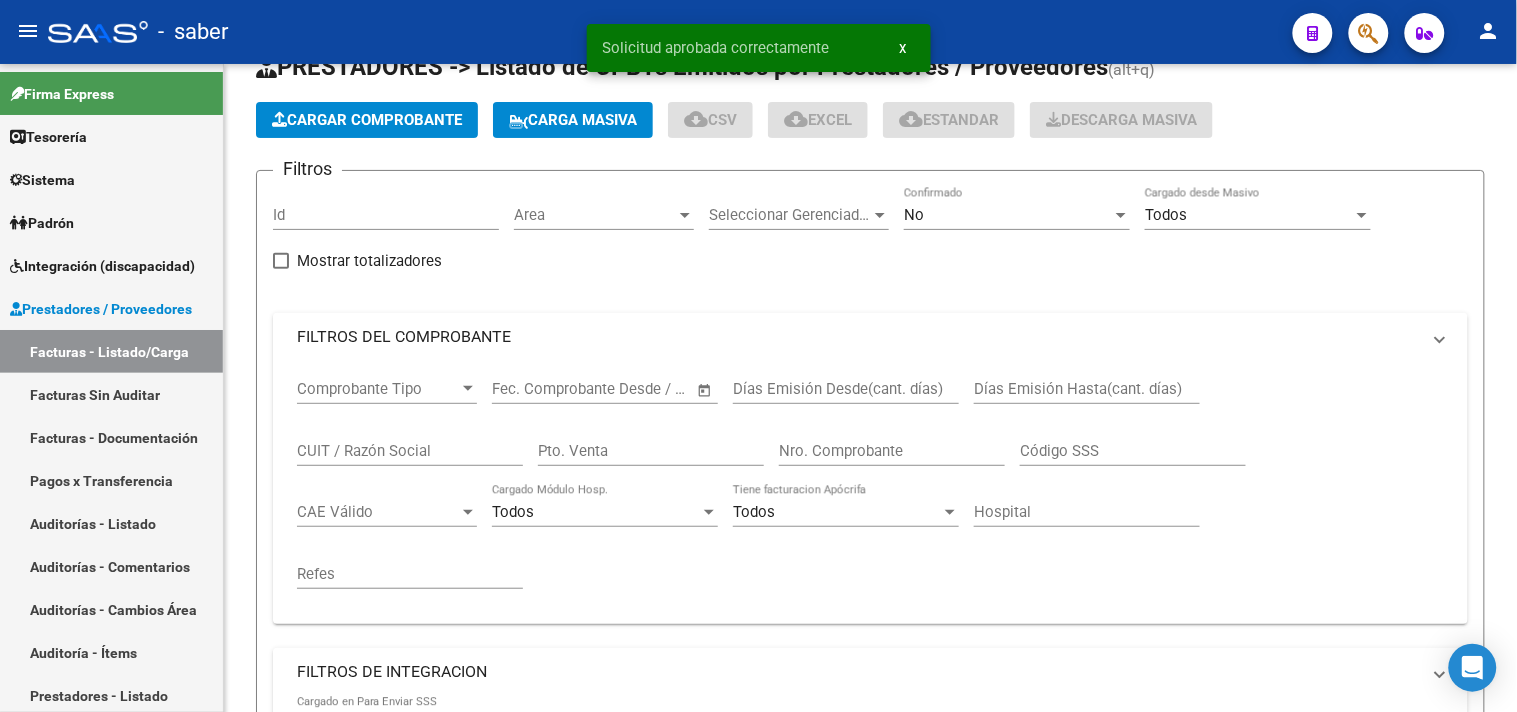 scroll, scrollTop: 0, scrollLeft: 0, axis: both 